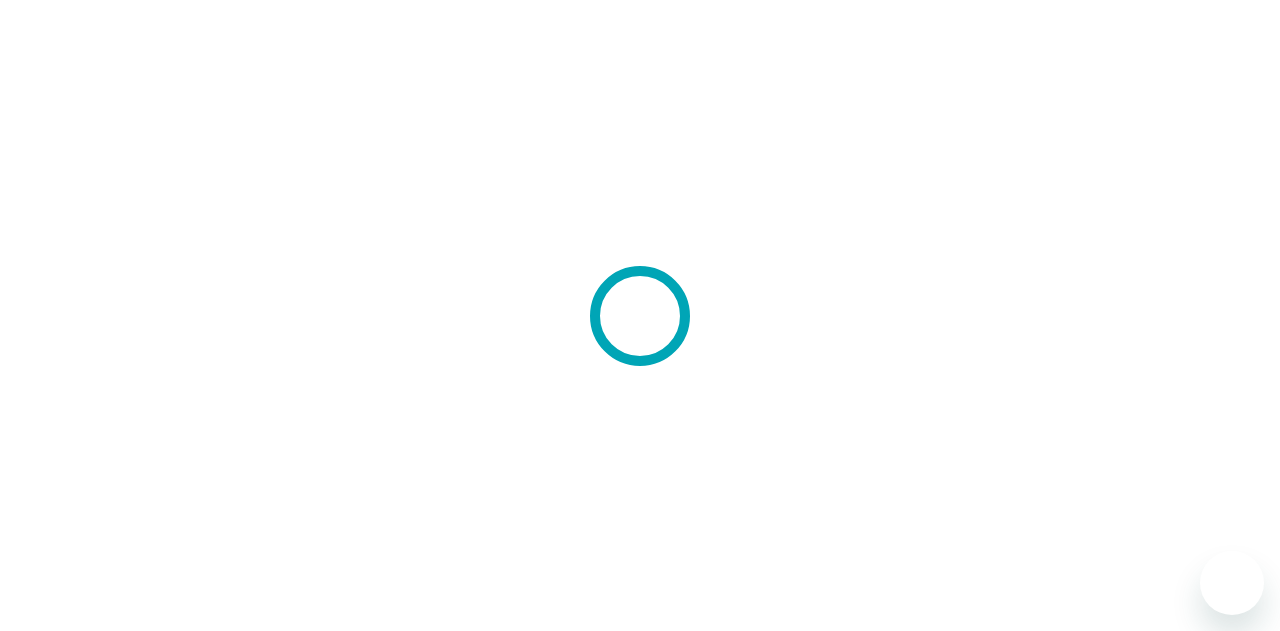 scroll, scrollTop: 0, scrollLeft: 0, axis: both 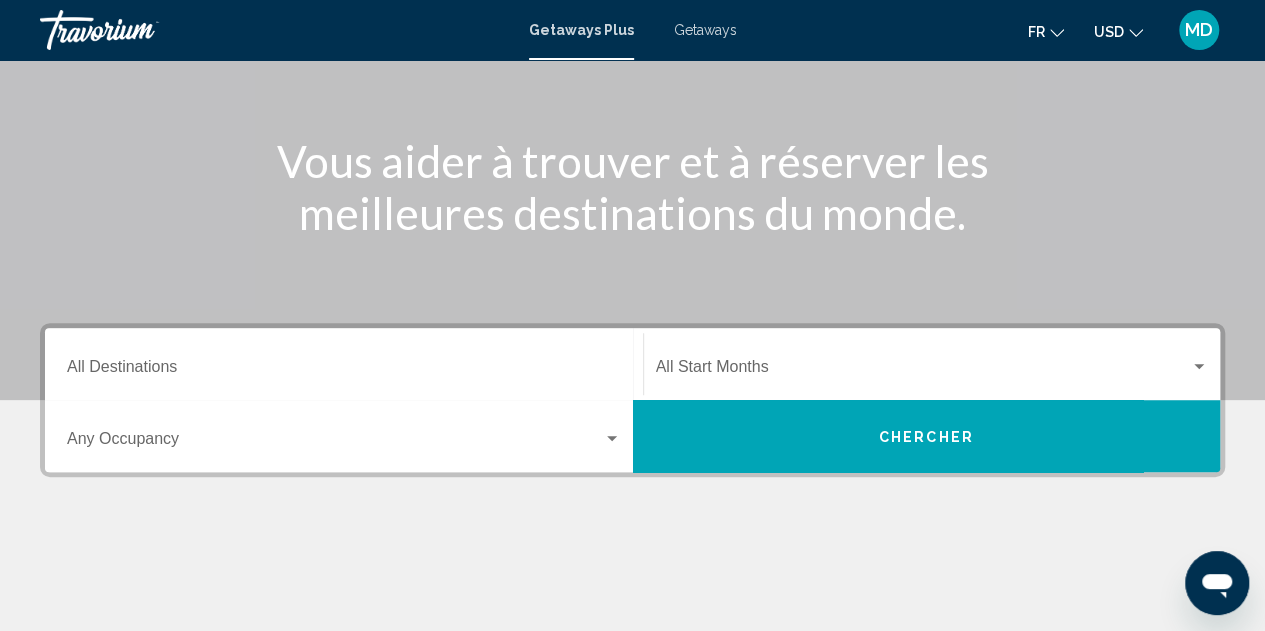click on "Destination All Destinations" at bounding box center (344, 364) 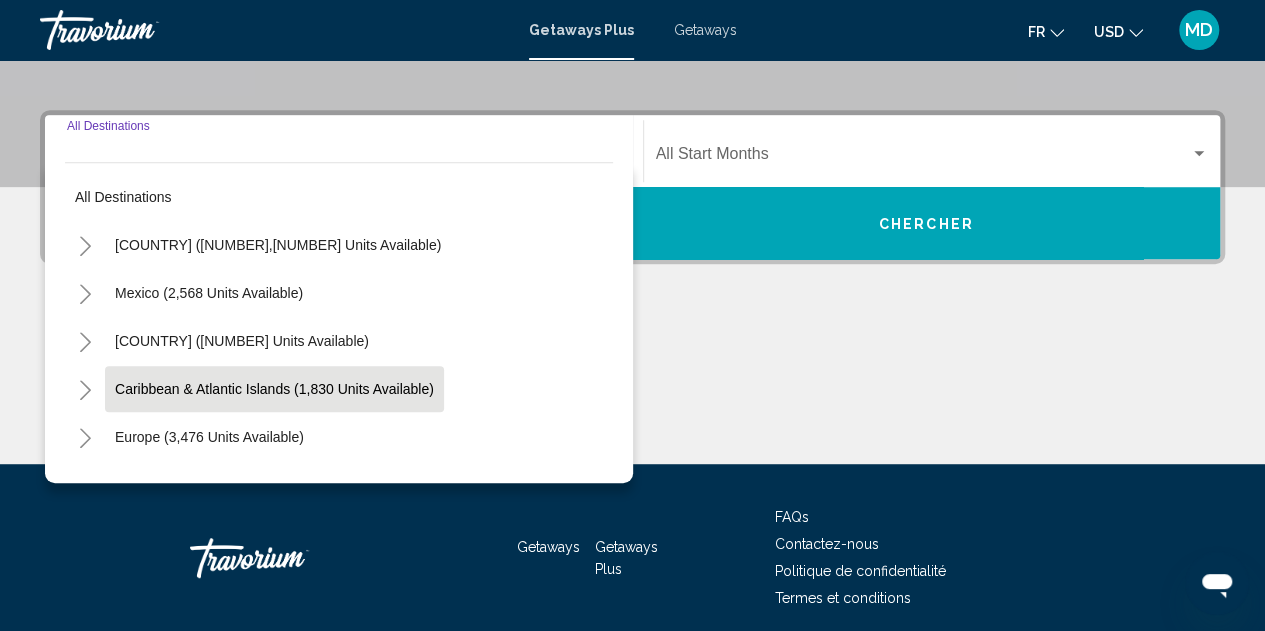 scroll, scrollTop: 458, scrollLeft: 0, axis: vertical 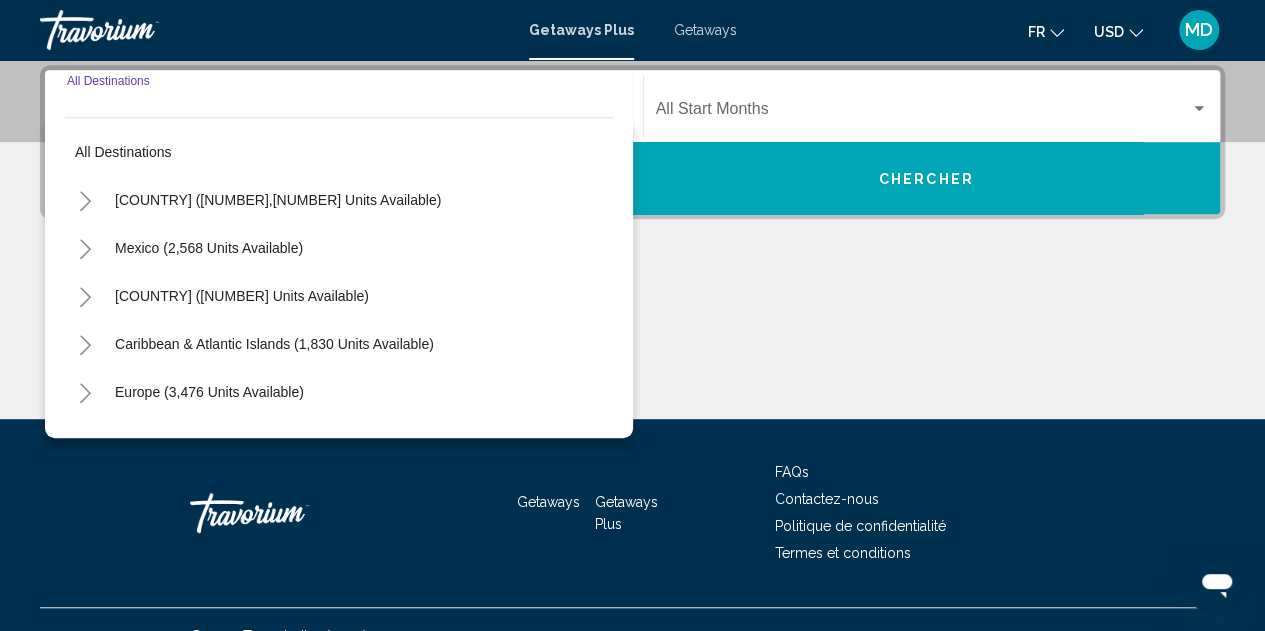 click on "Destination All Destinations" at bounding box center [344, 113] 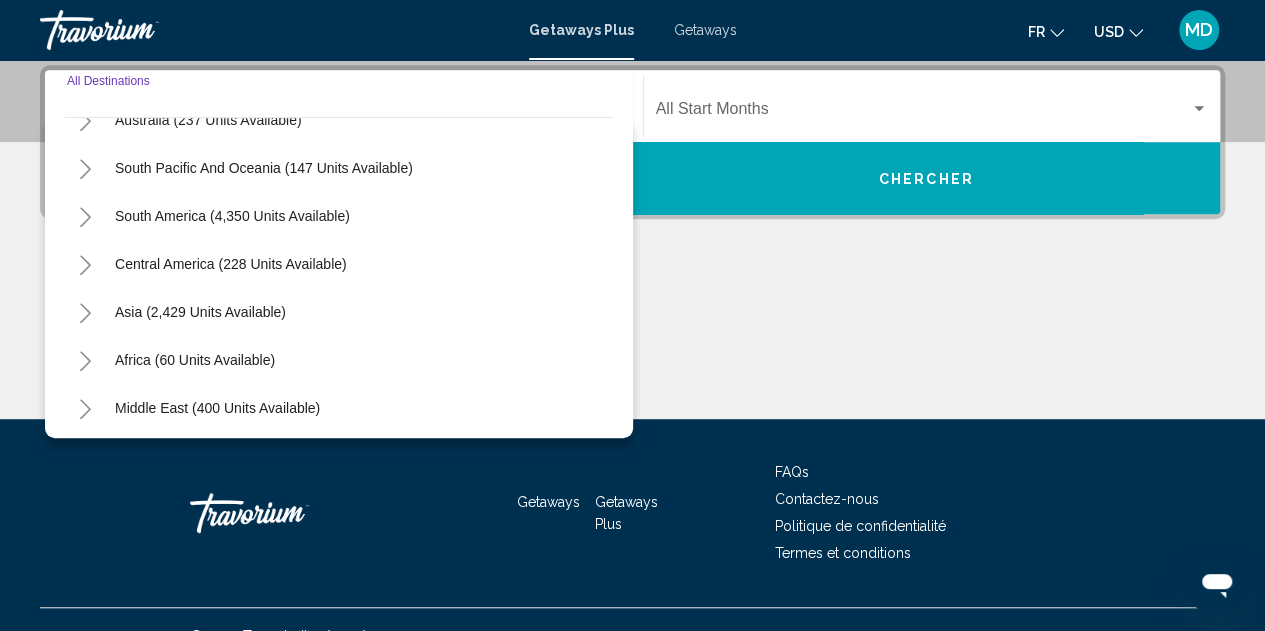 scroll, scrollTop: 324, scrollLeft: 0, axis: vertical 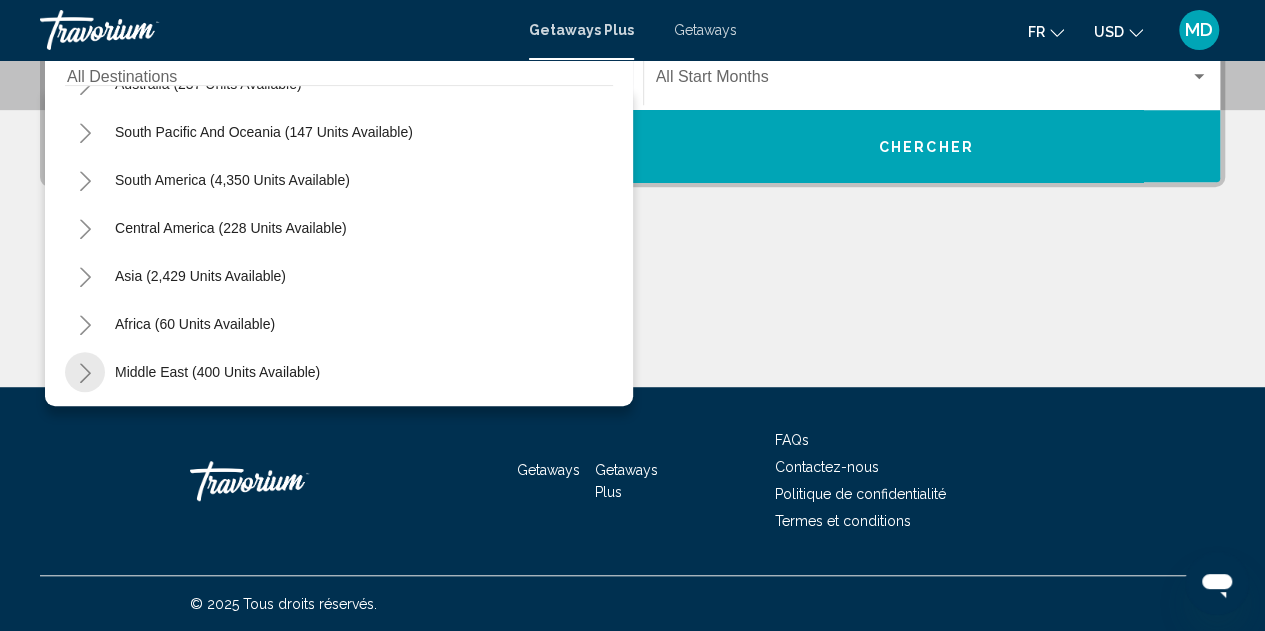 click 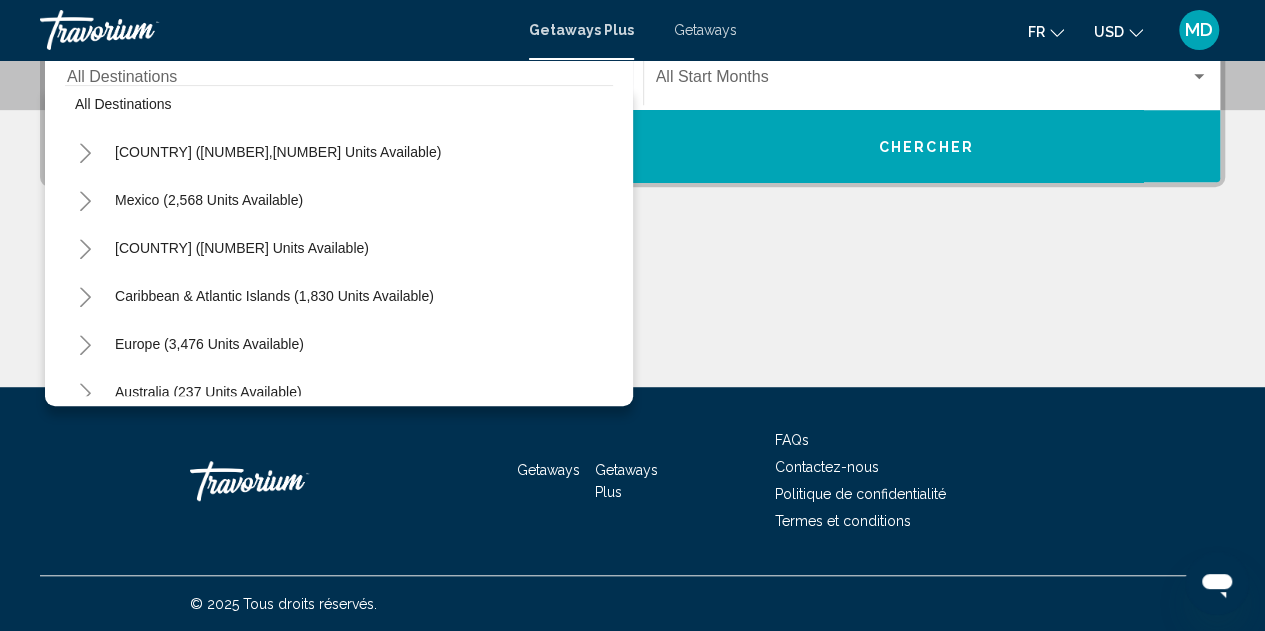 scroll, scrollTop: 0, scrollLeft: 0, axis: both 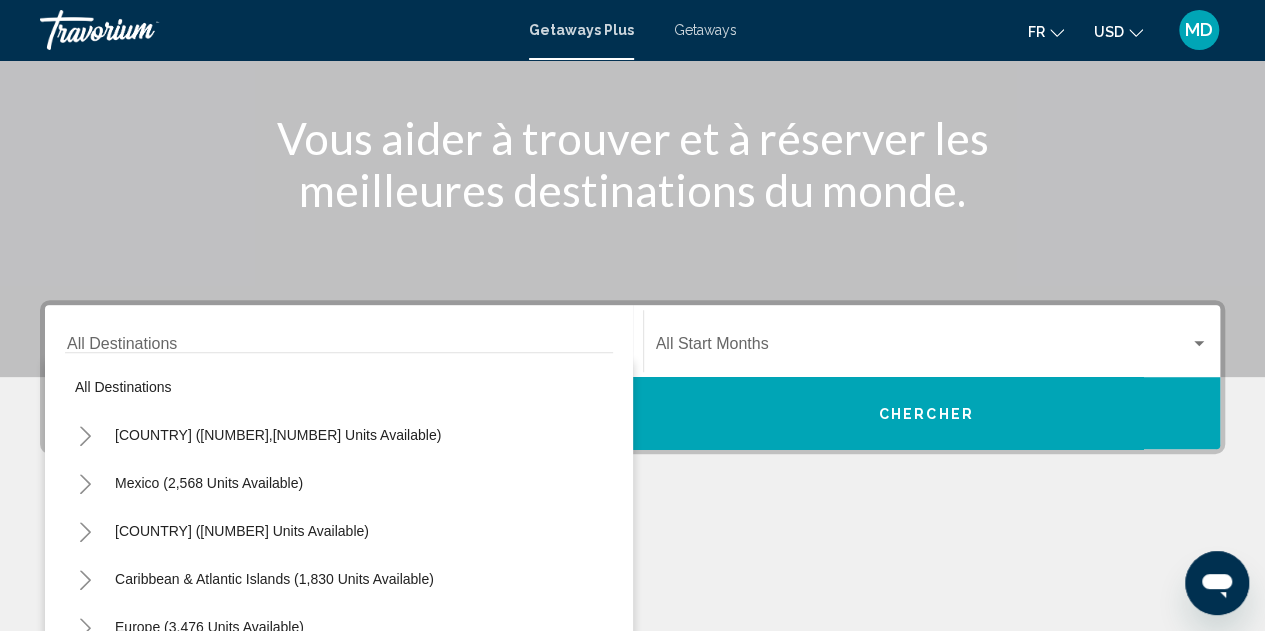 click on "Getaways" at bounding box center [705, 30] 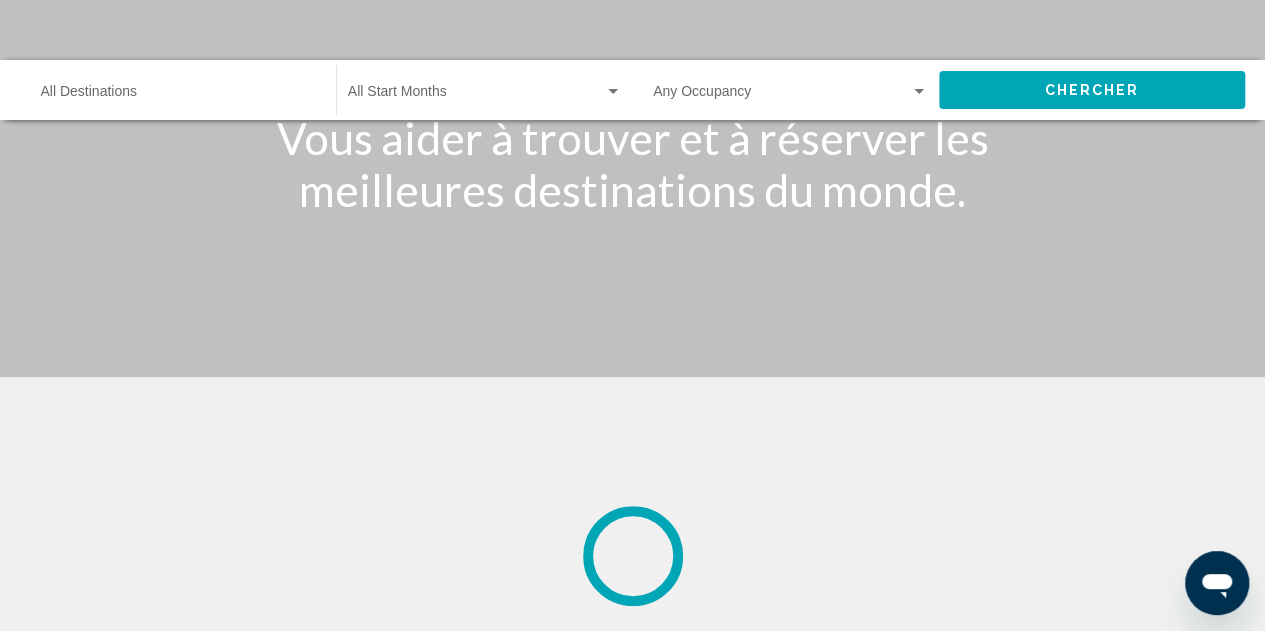 scroll, scrollTop: 0, scrollLeft: 0, axis: both 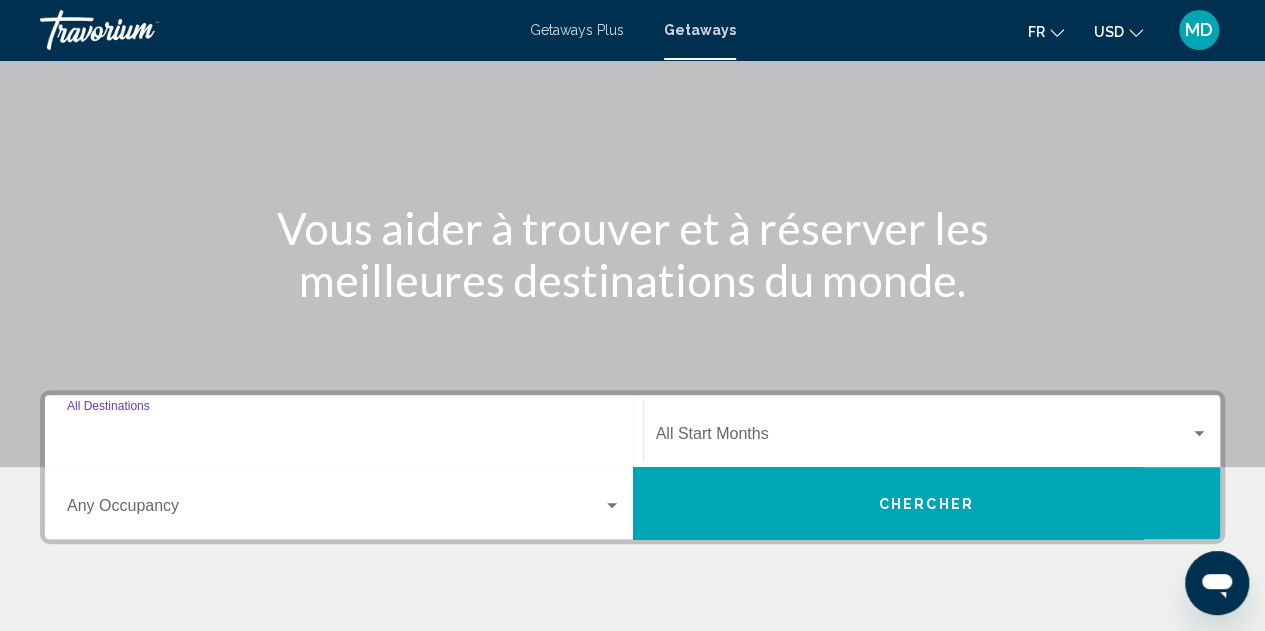 click on "Destination All Destinations" at bounding box center (344, 438) 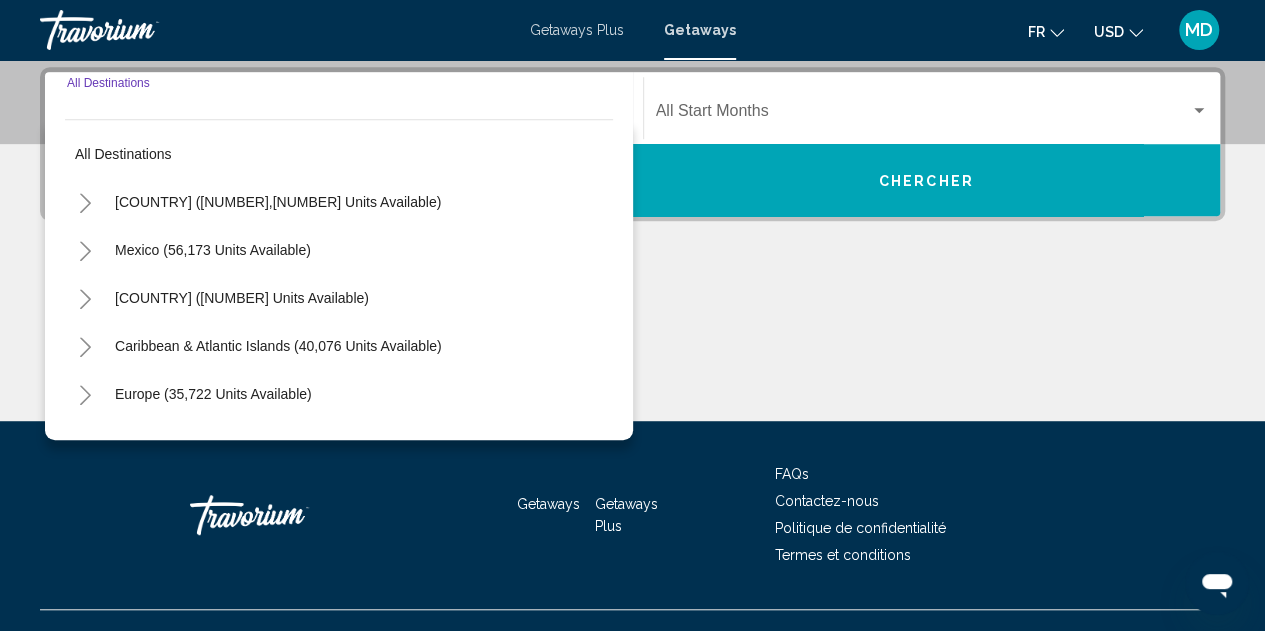 scroll, scrollTop: 458, scrollLeft: 0, axis: vertical 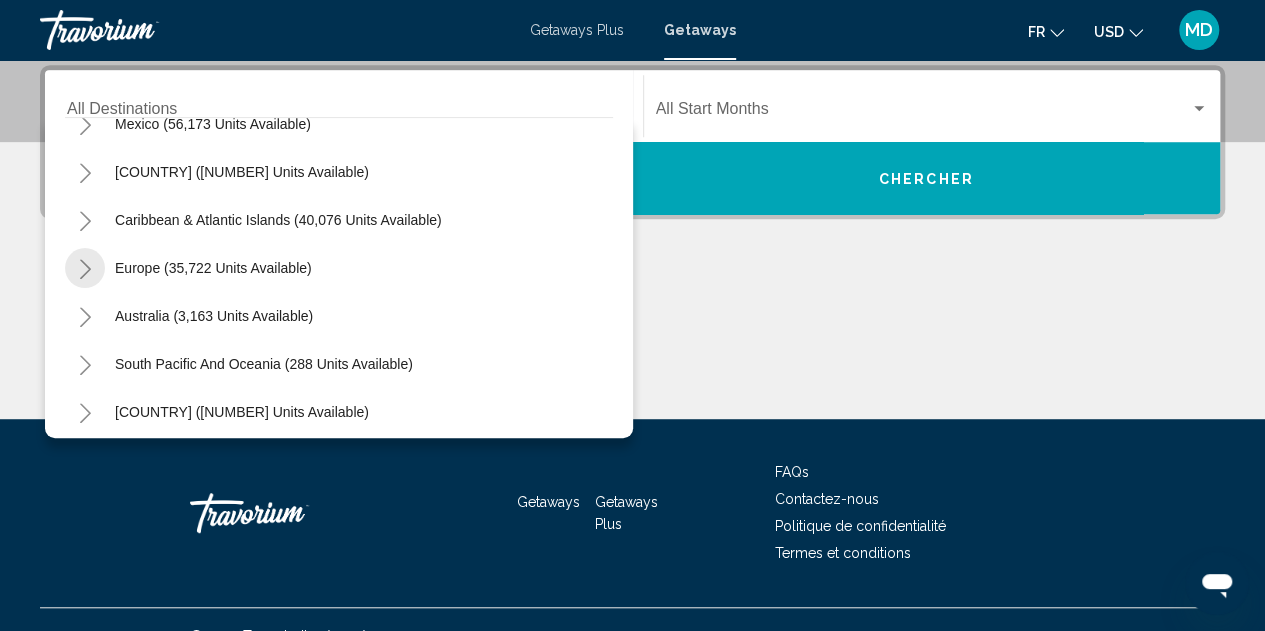 click 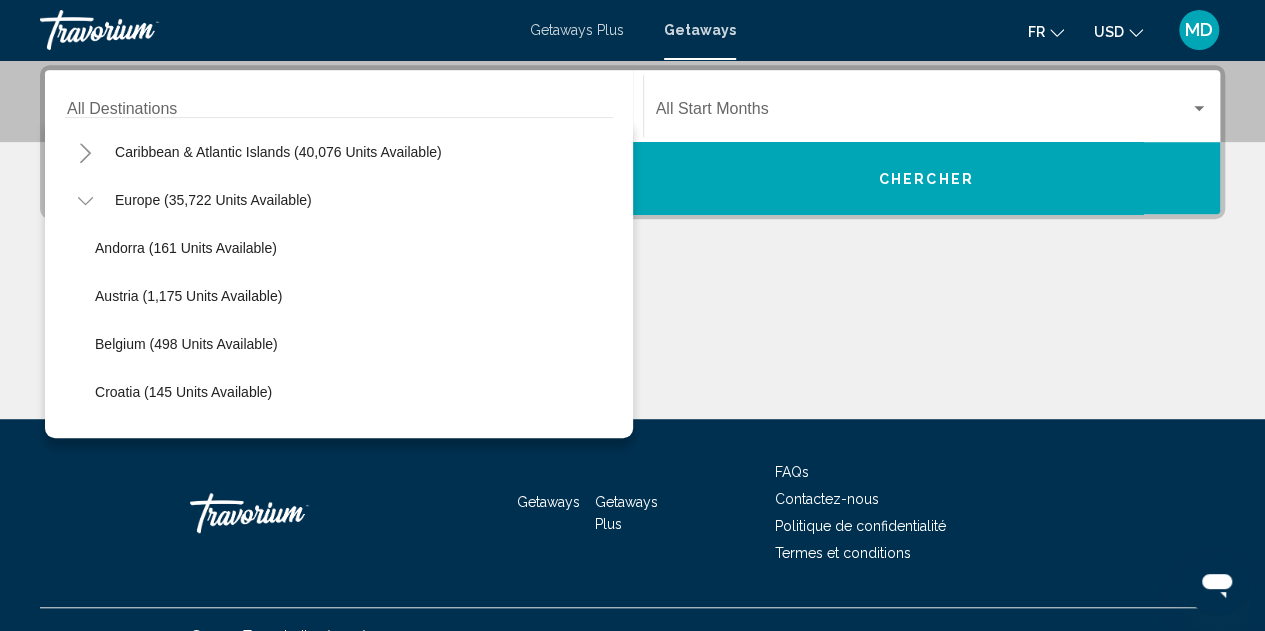 scroll, scrollTop: 190, scrollLeft: 0, axis: vertical 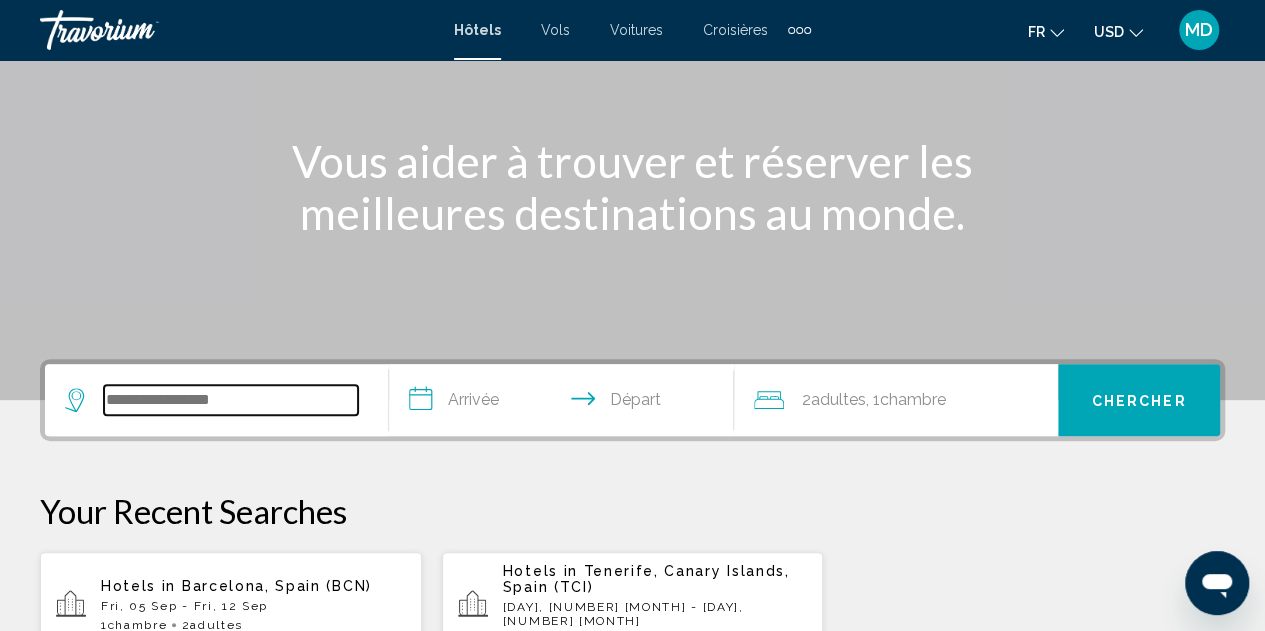 click at bounding box center (231, 400) 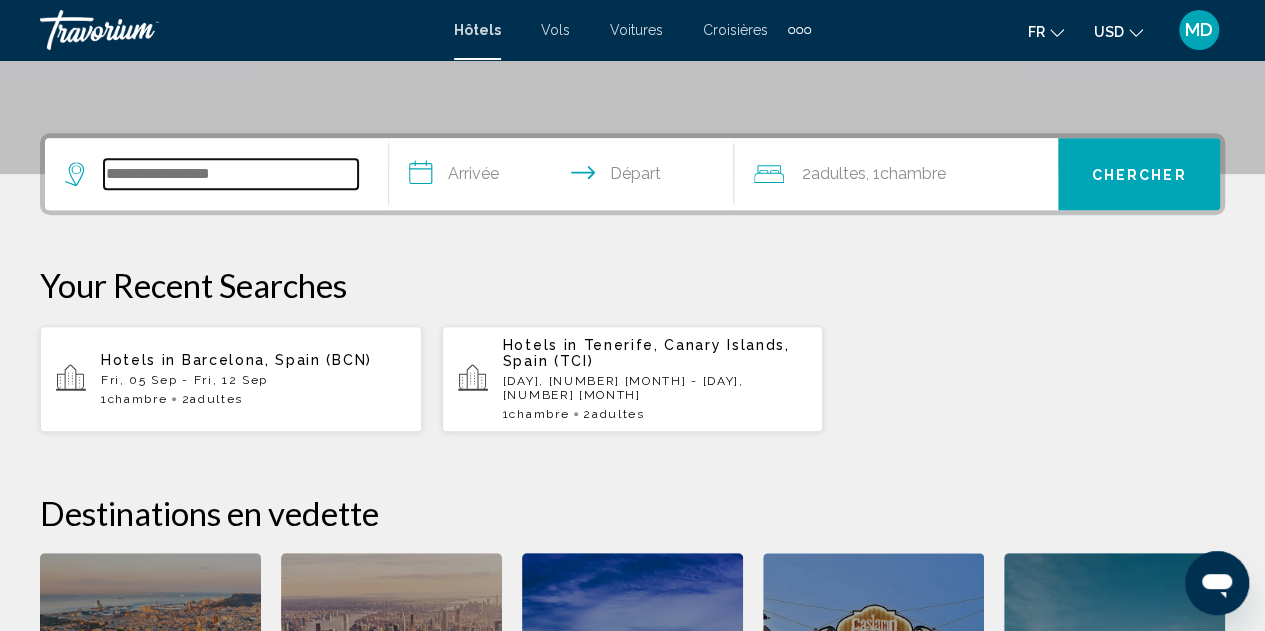 scroll, scrollTop: 494, scrollLeft: 0, axis: vertical 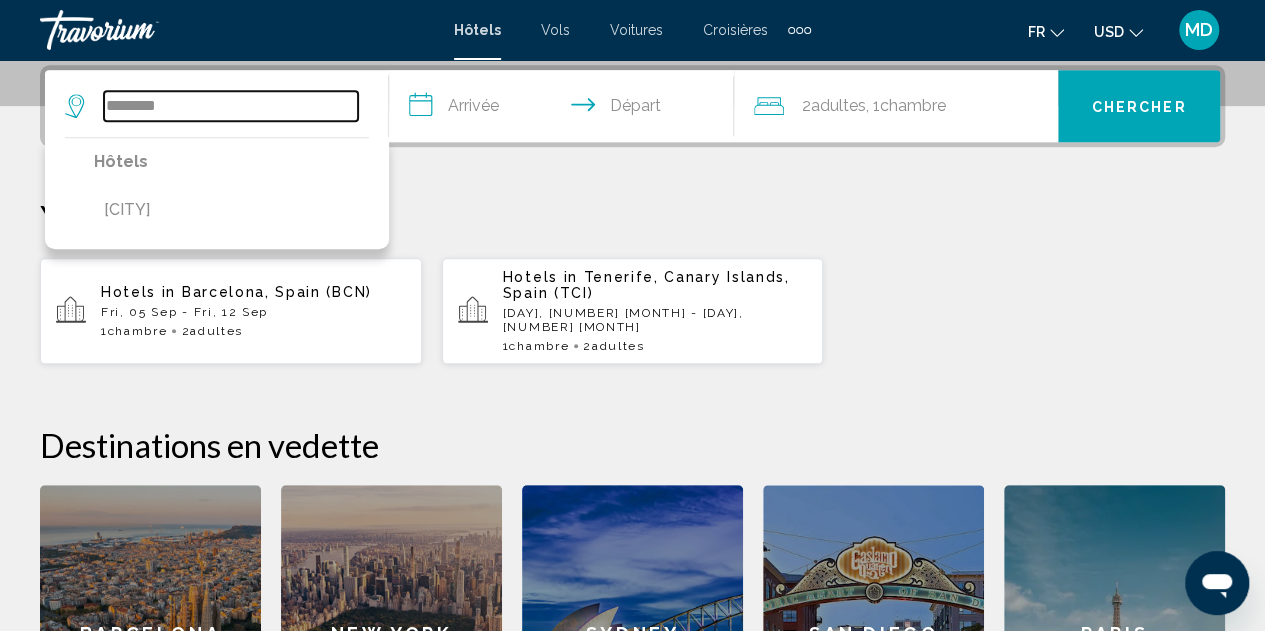 type on "********" 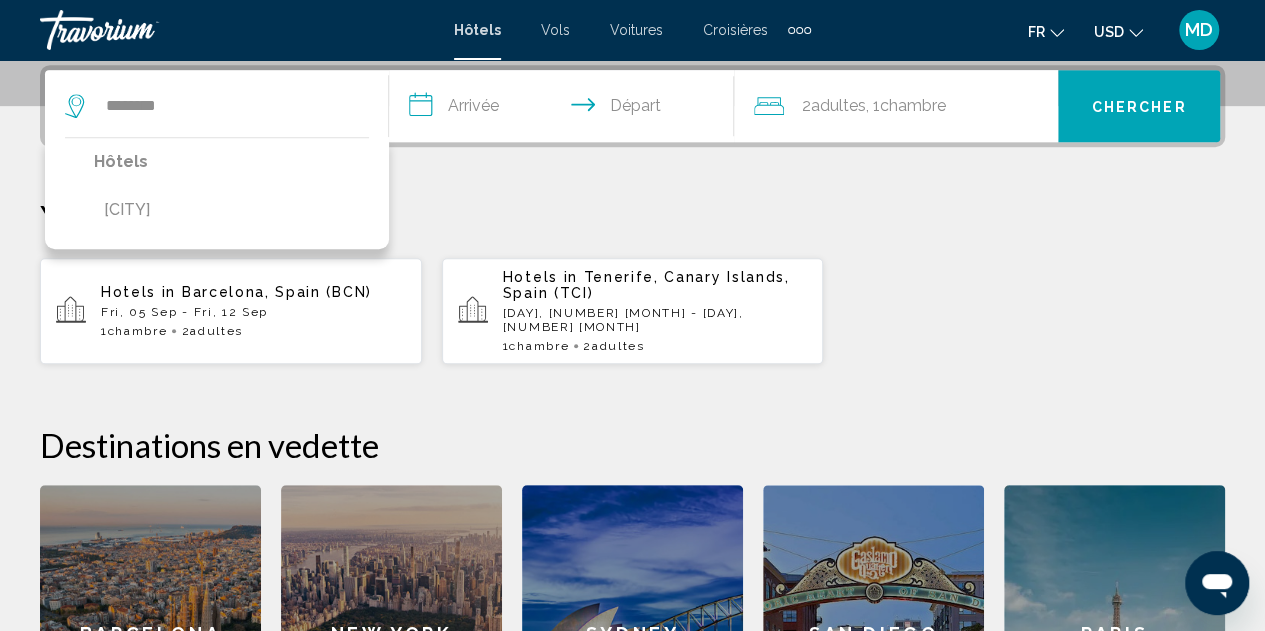click on "**********" at bounding box center [565, 109] 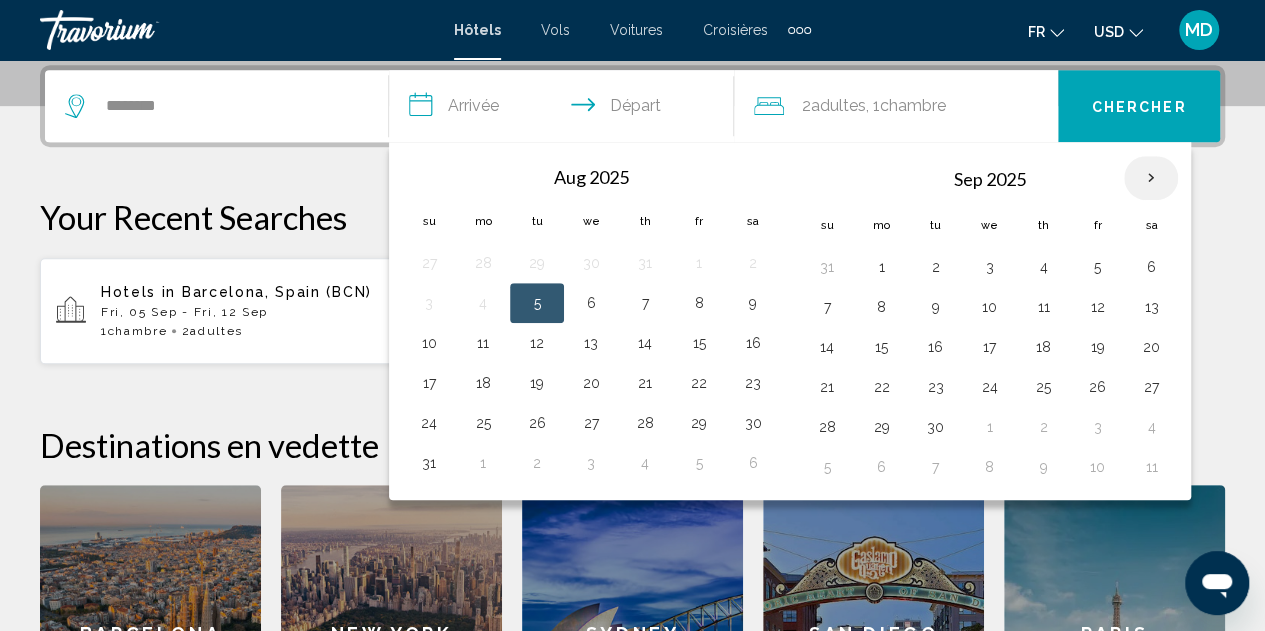 click at bounding box center [1151, 178] 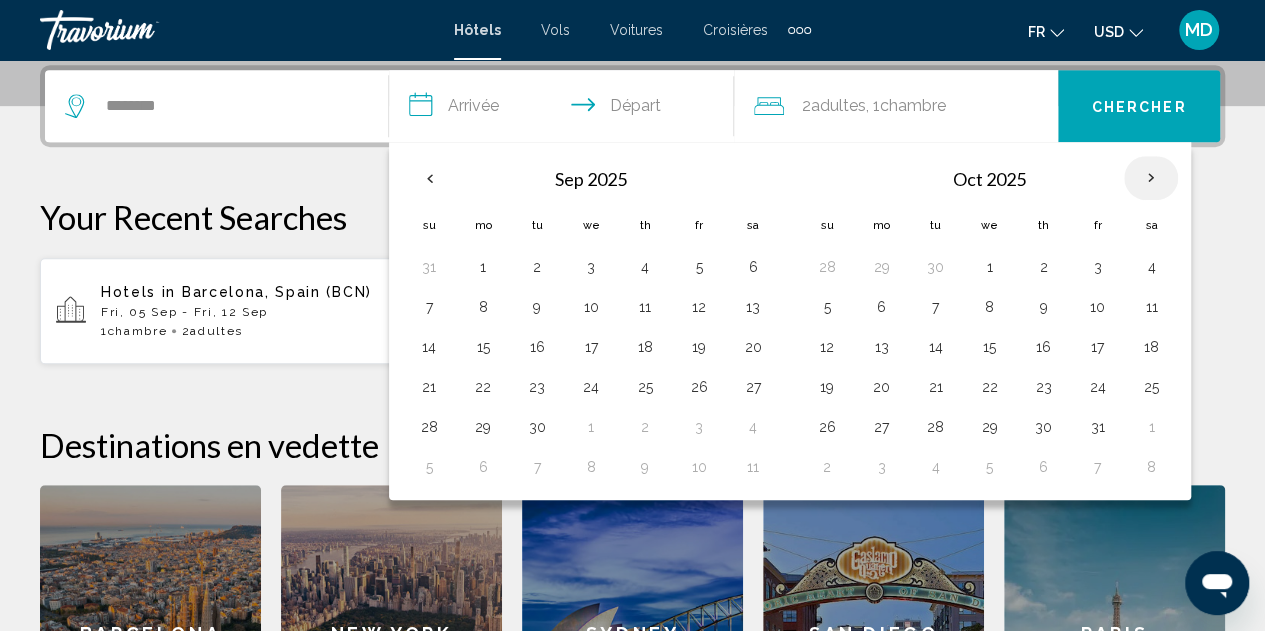 click at bounding box center (1151, 178) 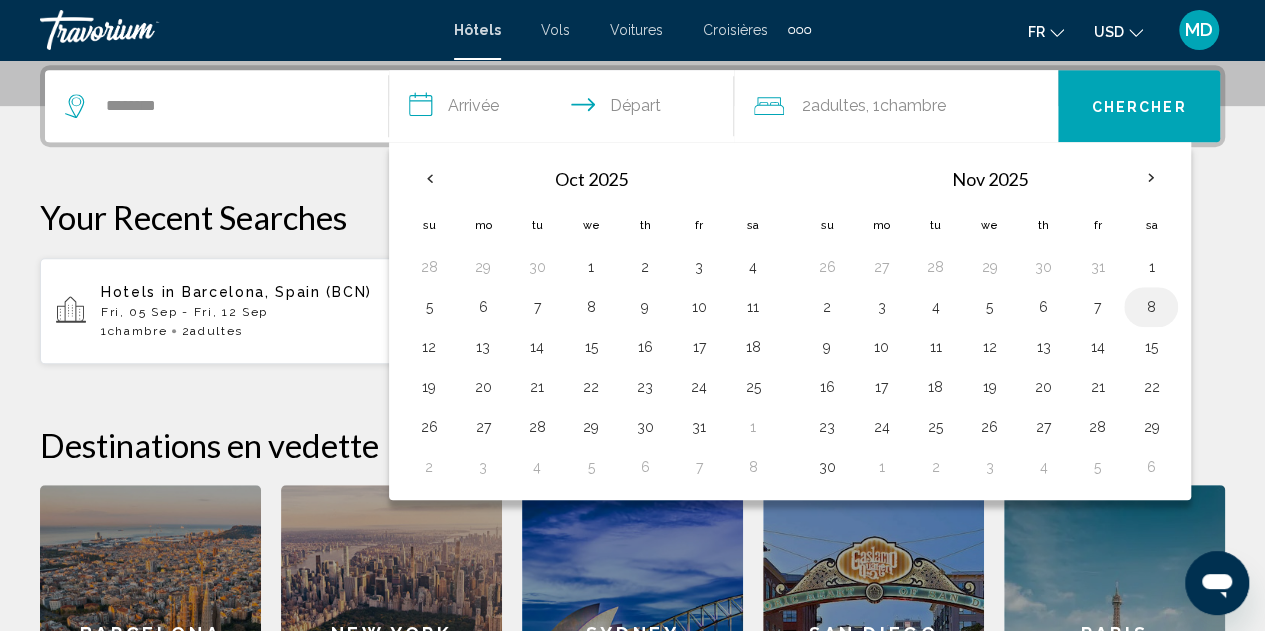 click on "8" at bounding box center (1151, 307) 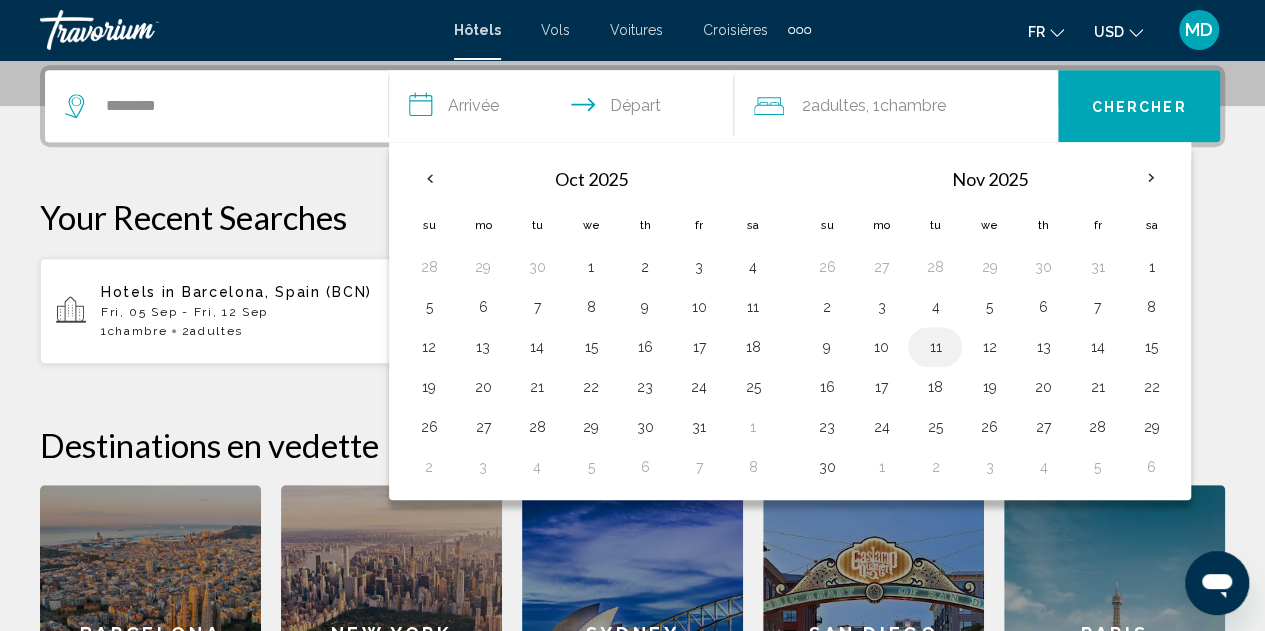 click on "11" at bounding box center (935, 347) 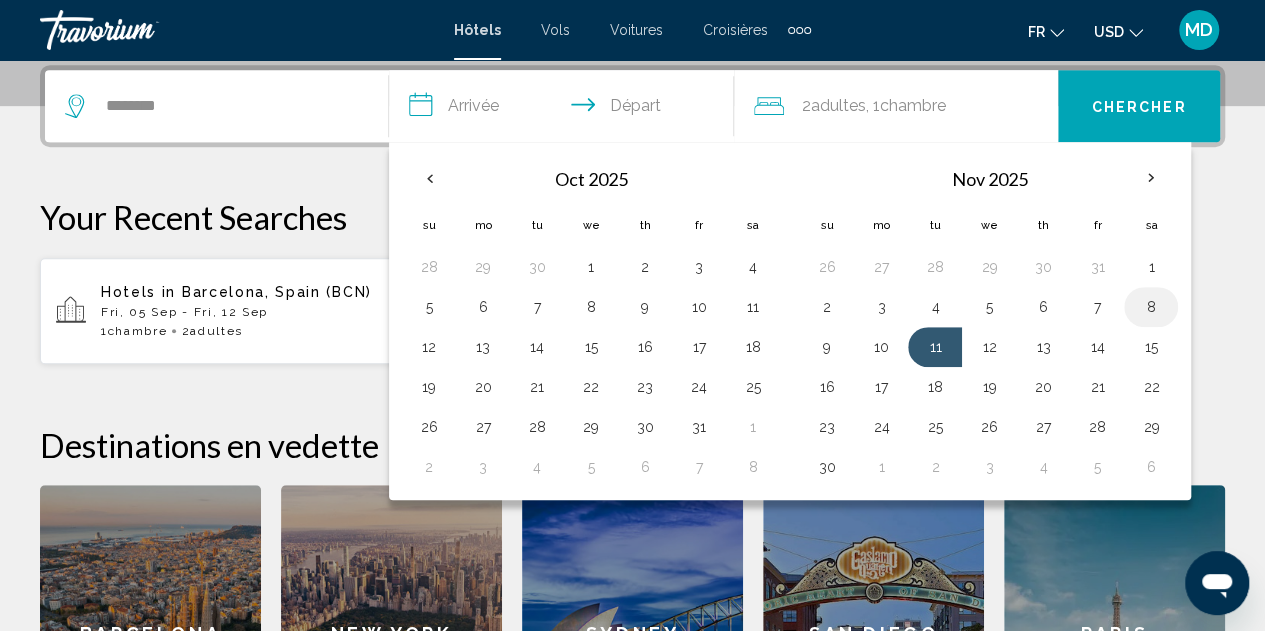 click on "8" at bounding box center (1151, 307) 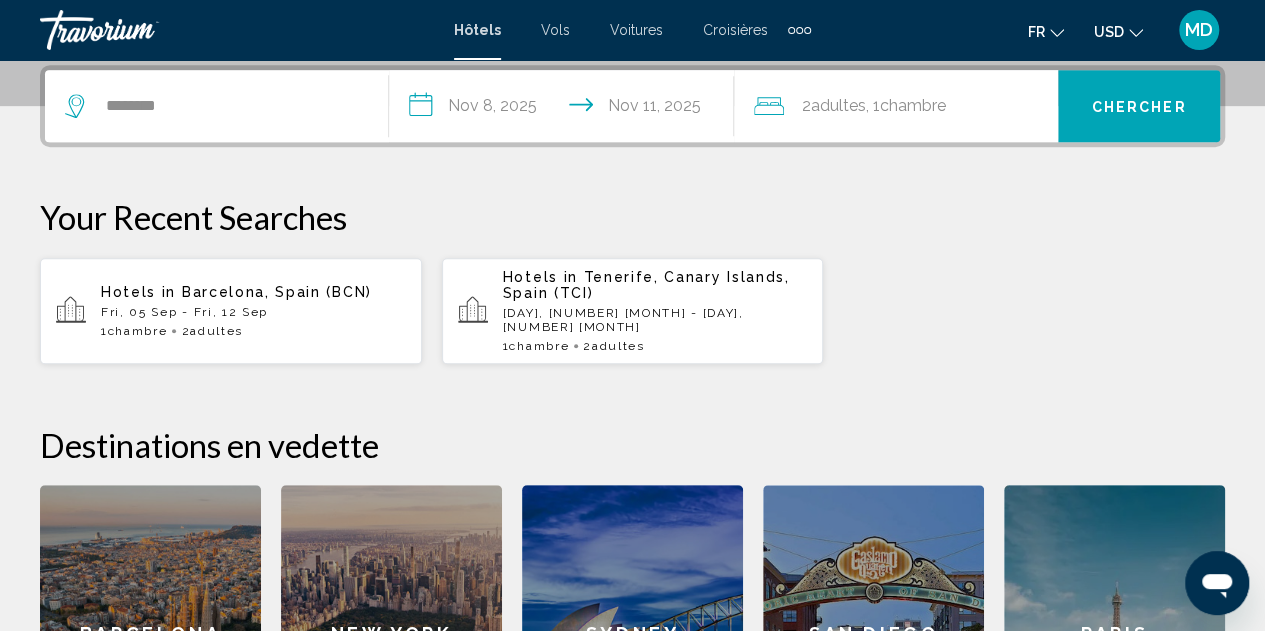 click on "2  Adulte Adultes , 1  Chambre pièces" 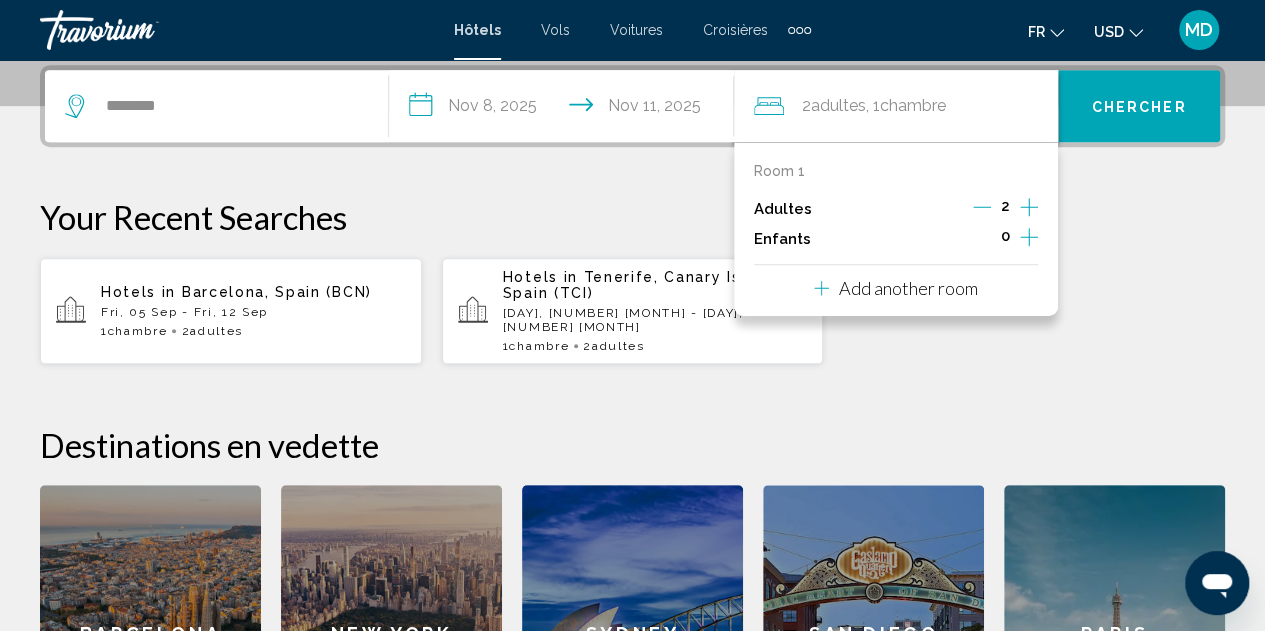 click 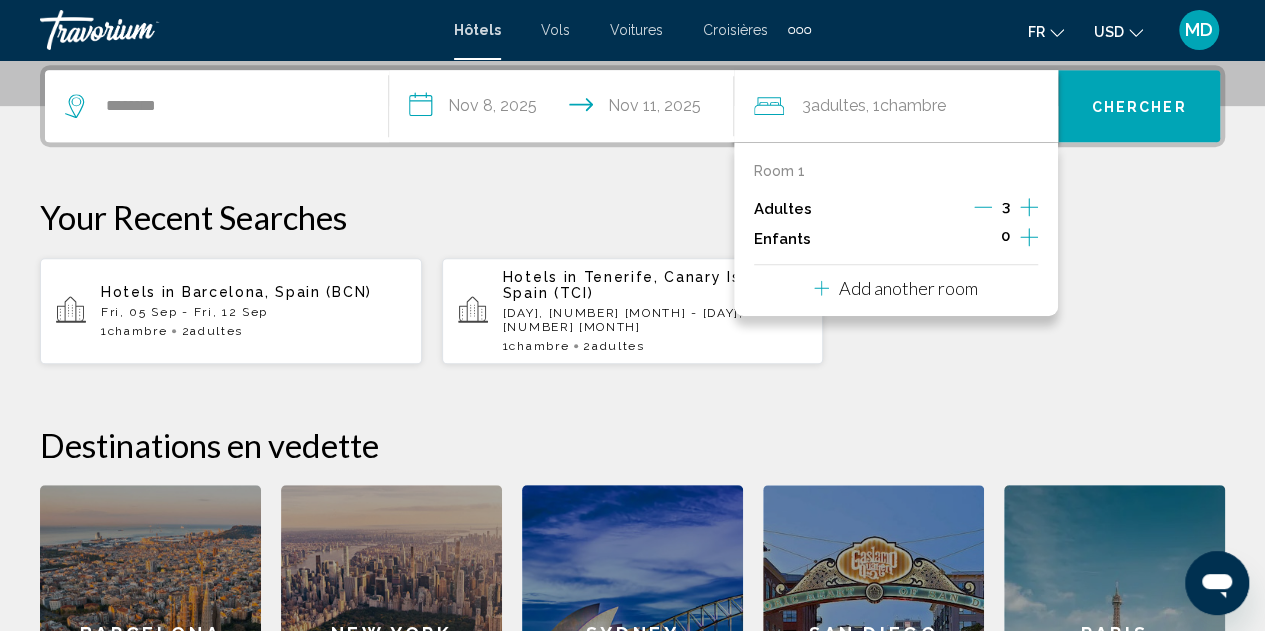 click 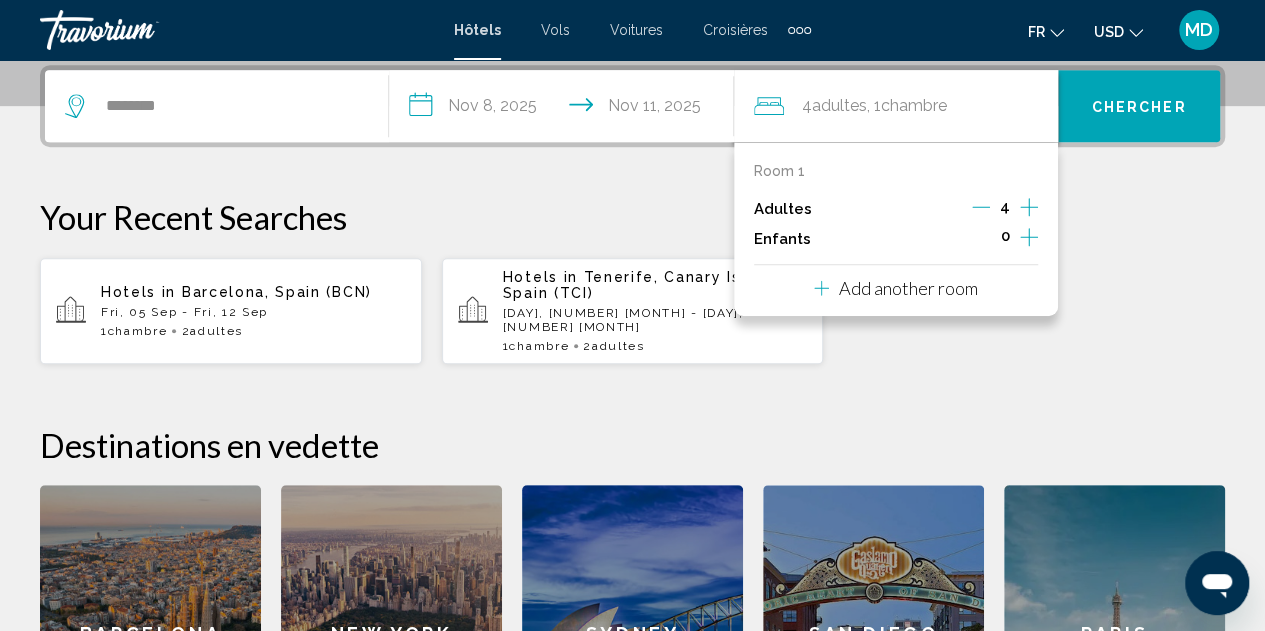 click on "Add another room" at bounding box center (896, 285) 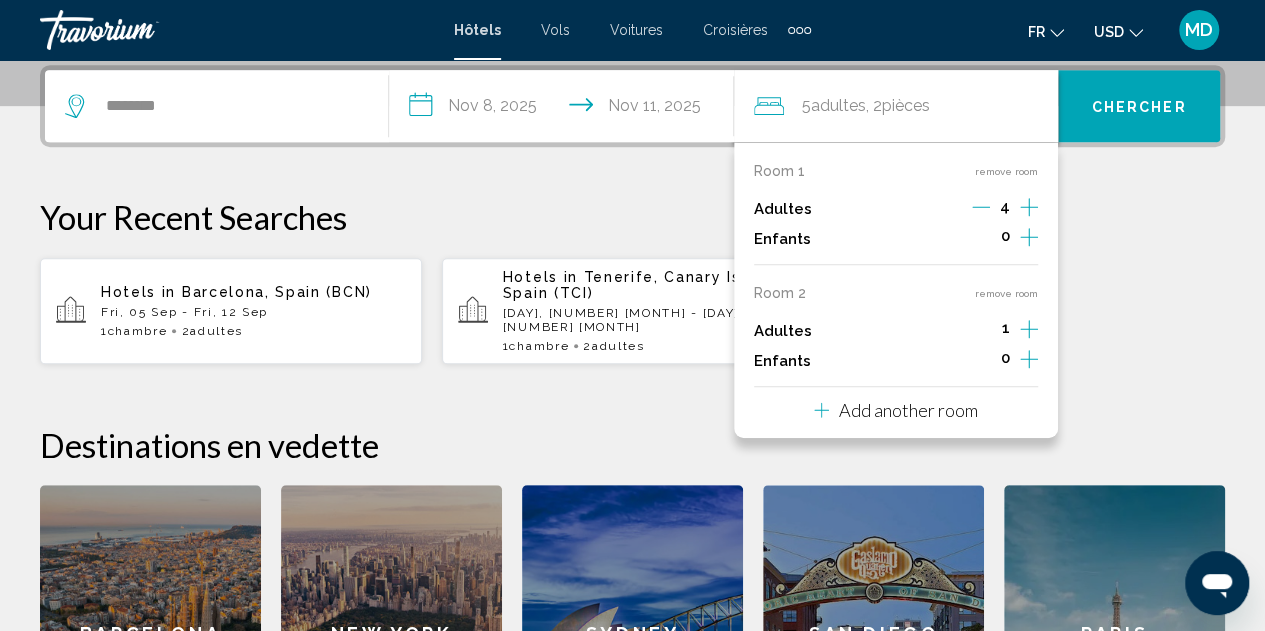 drag, startPoint x: 994, startPoint y: 209, endPoint x: 982, endPoint y: 201, distance: 14.422205 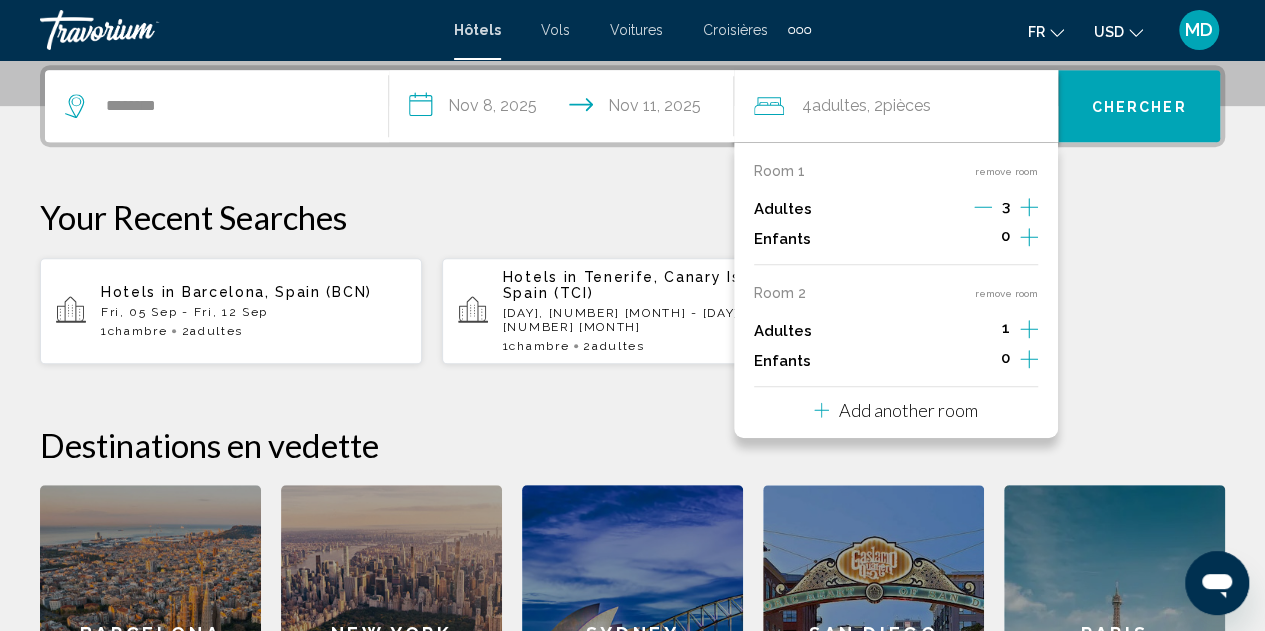 click 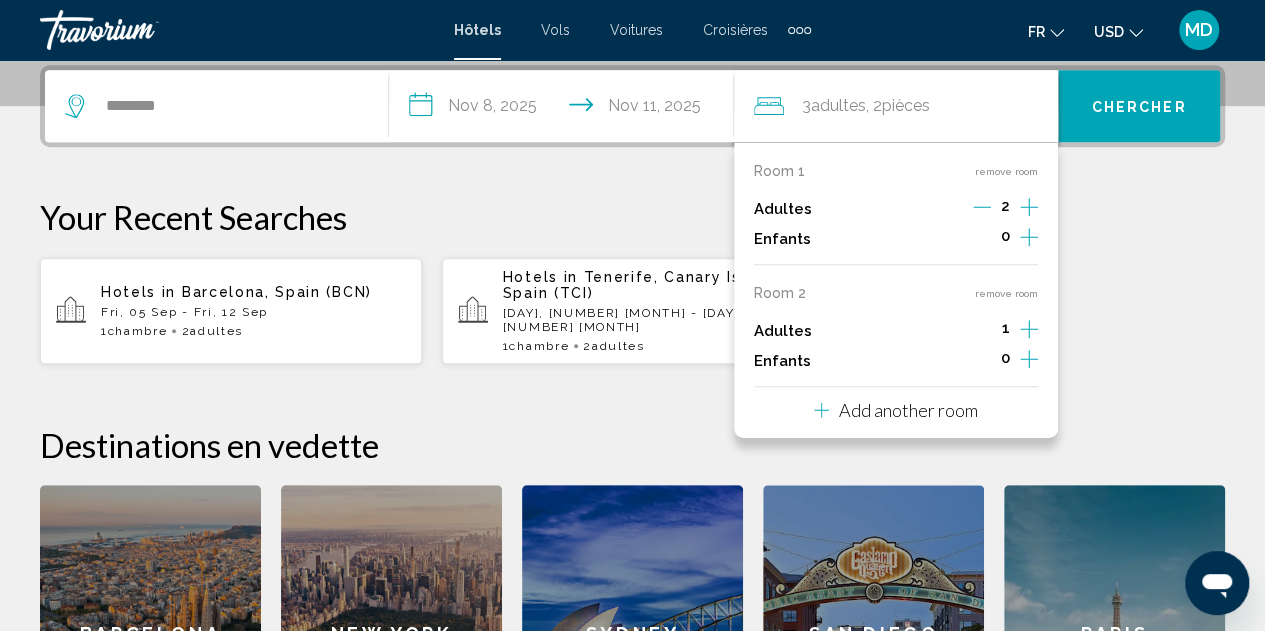 click 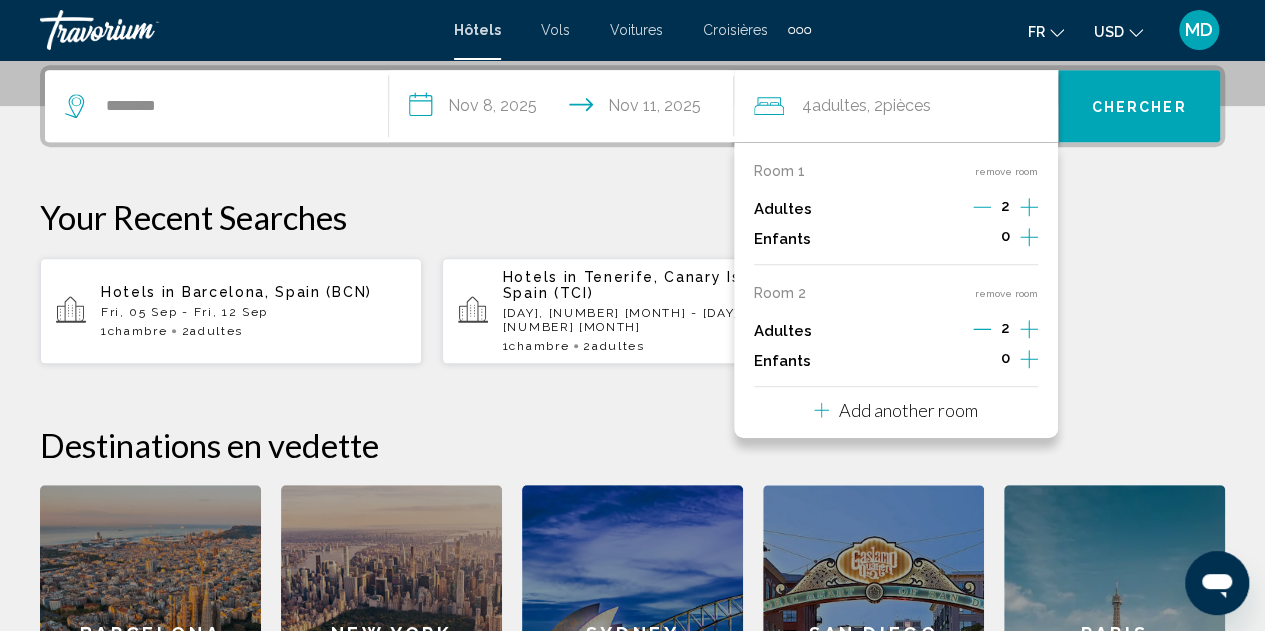 click 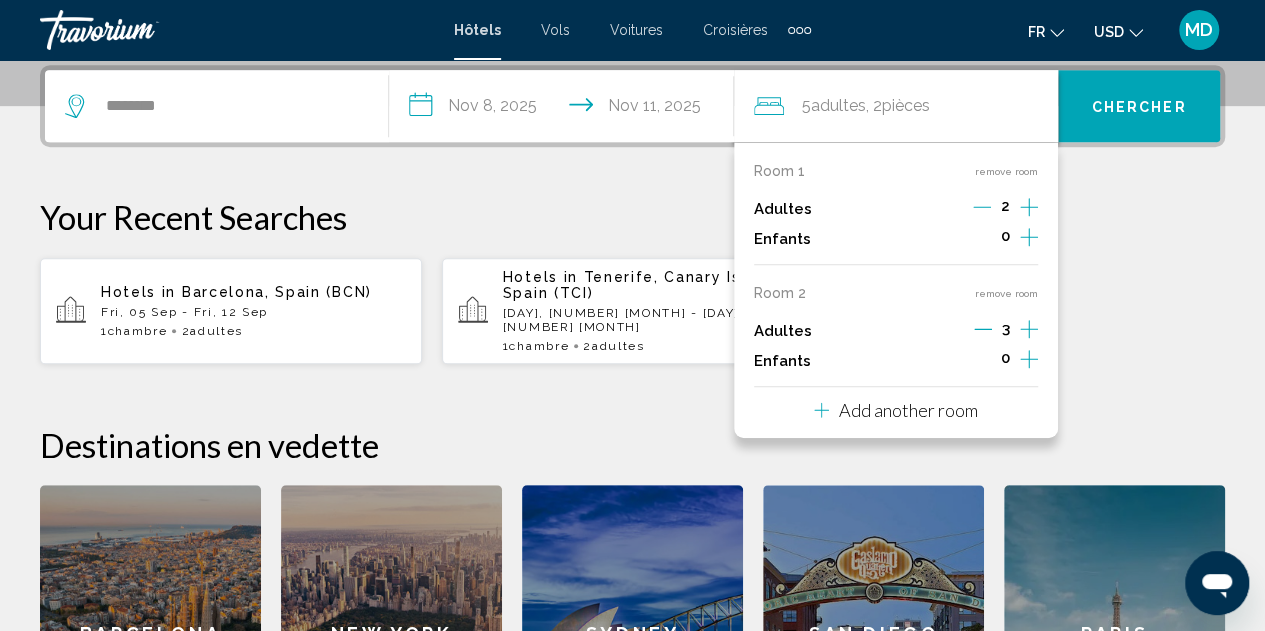 click 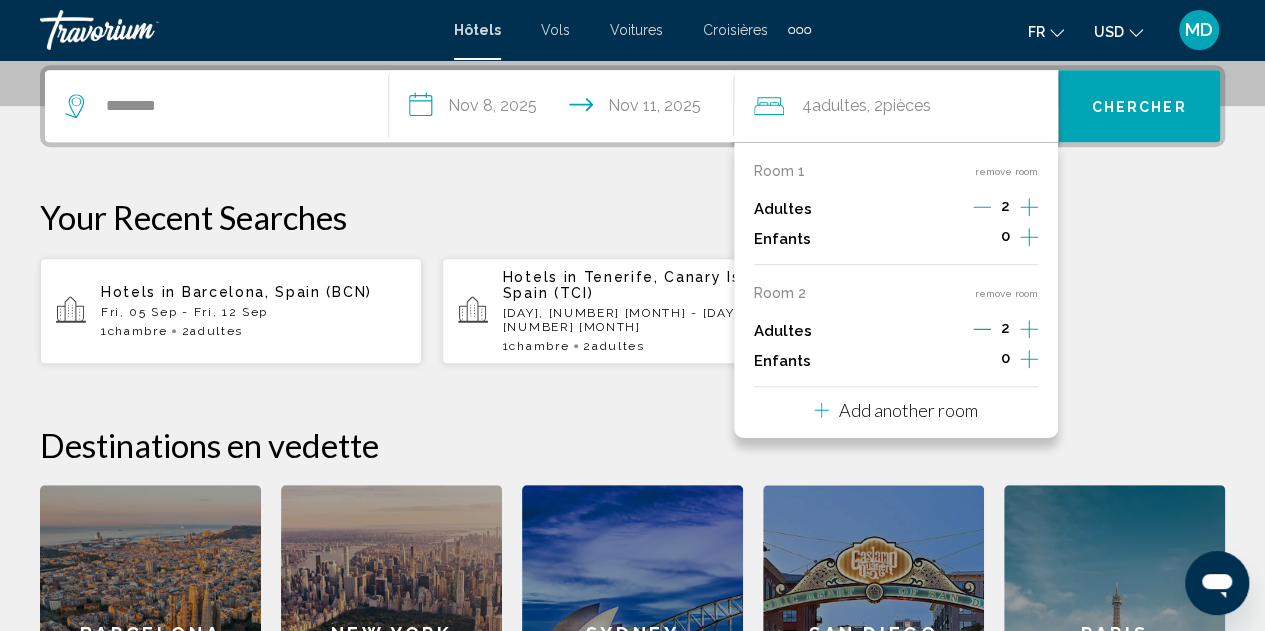 click on "Chercher" at bounding box center (1139, 106) 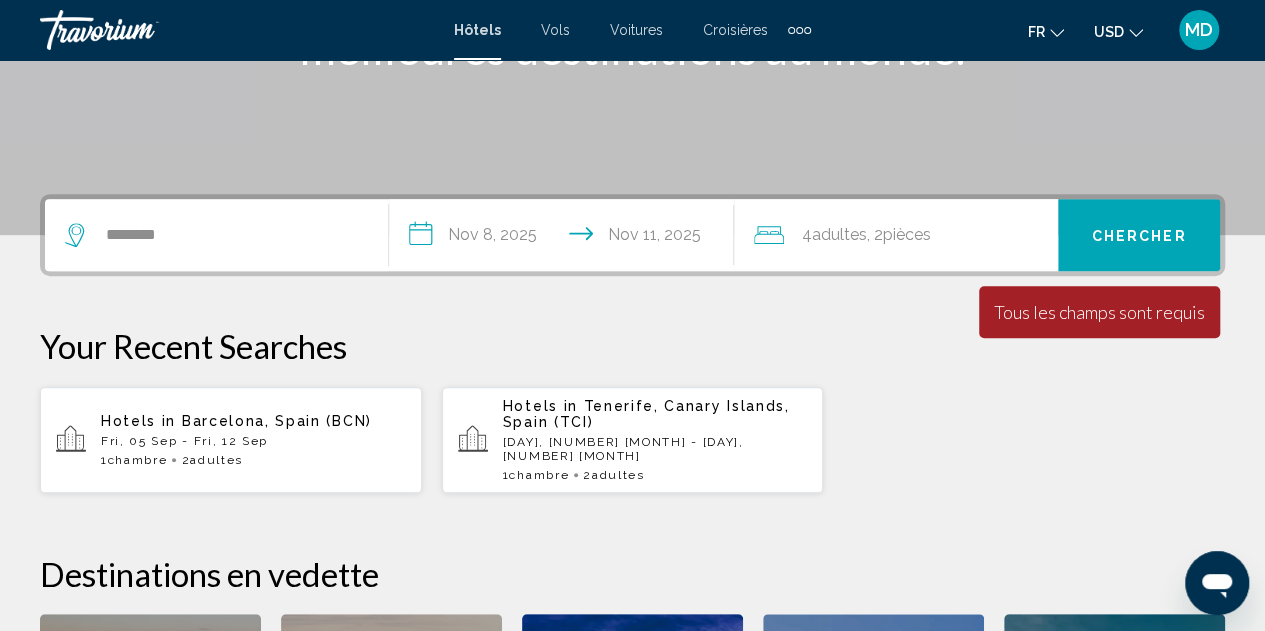 scroll, scrollTop: 358, scrollLeft: 0, axis: vertical 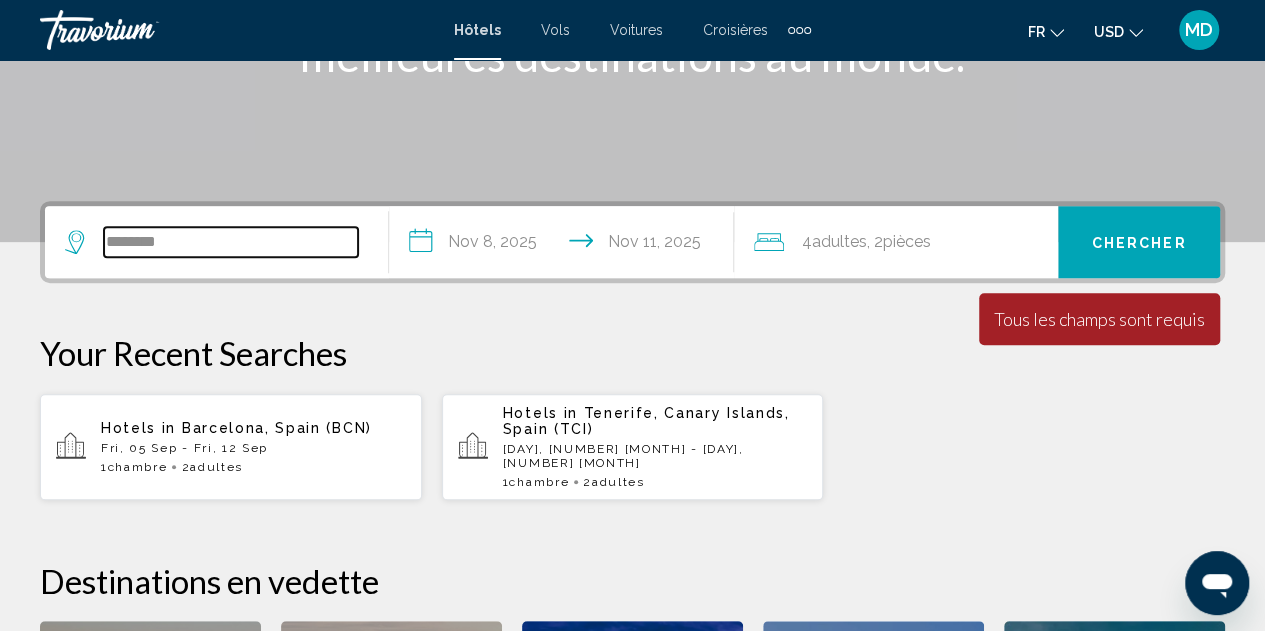 click on "********" at bounding box center [231, 242] 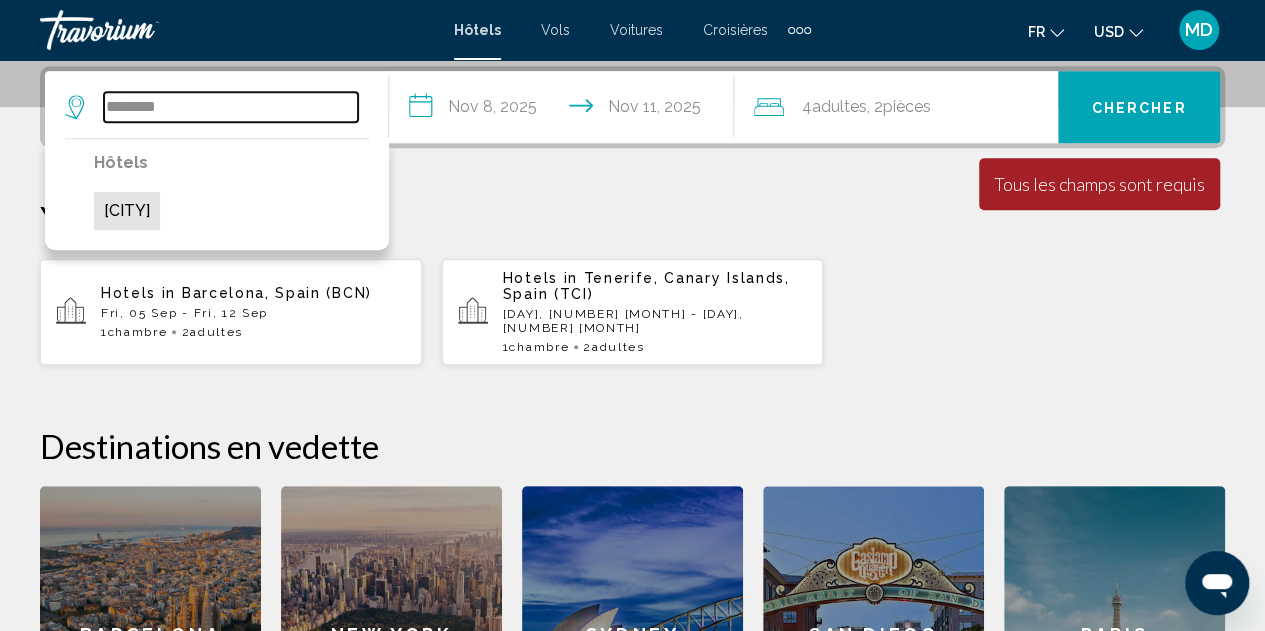 scroll, scrollTop: 494, scrollLeft: 0, axis: vertical 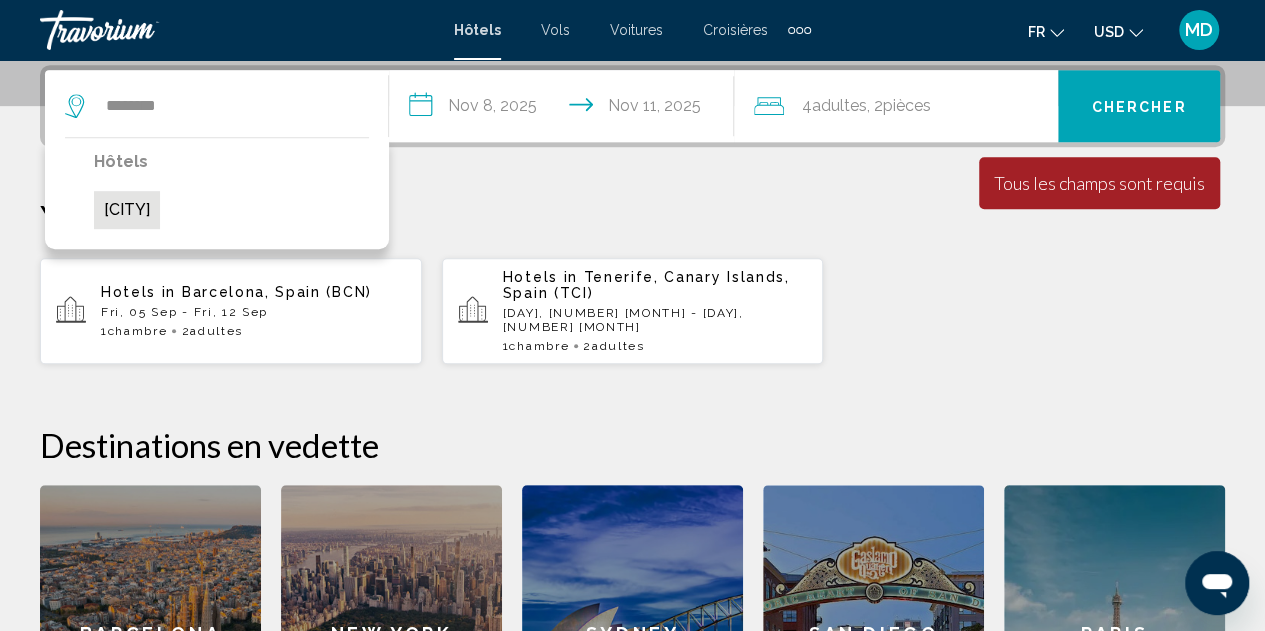 click on "[CITY]" at bounding box center (127, 210) 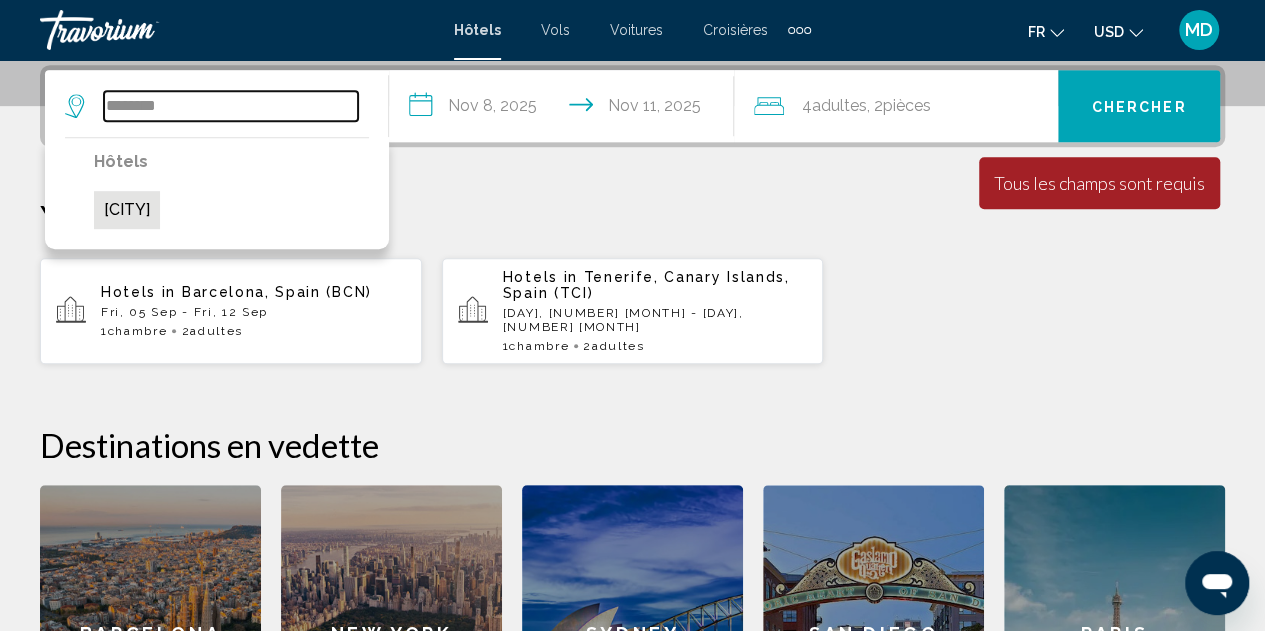type on "**********" 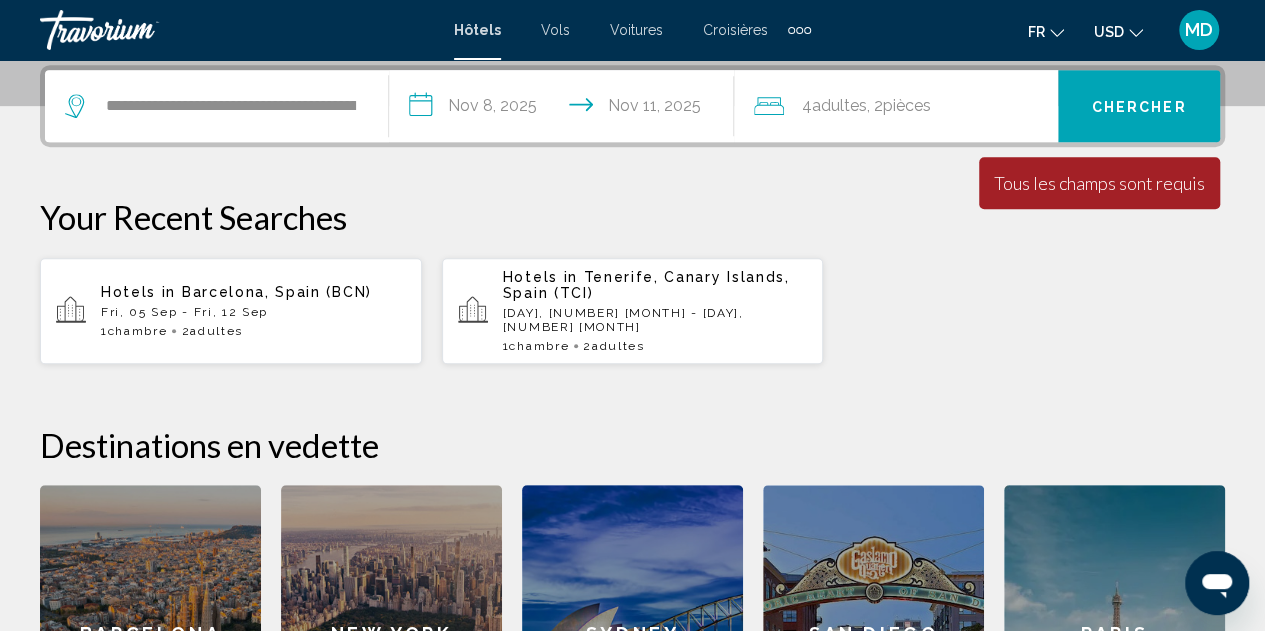 click on "Chercher" at bounding box center (1139, 107) 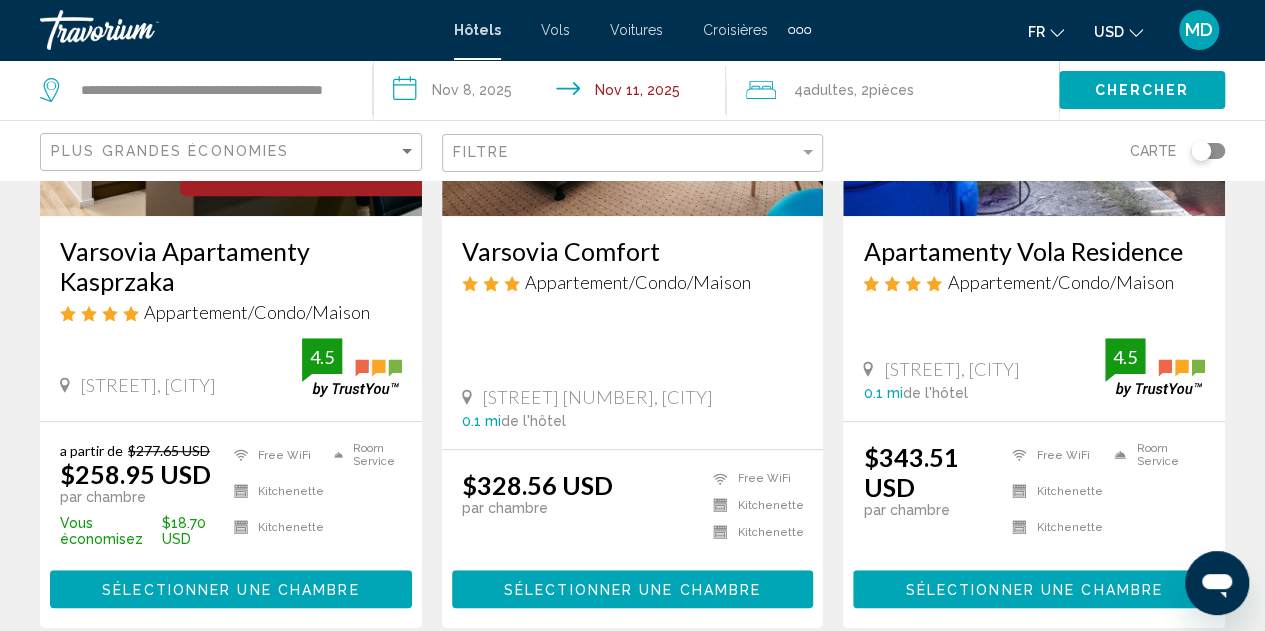 scroll, scrollTop: 366, scrollLeft: 0, axis: vertical 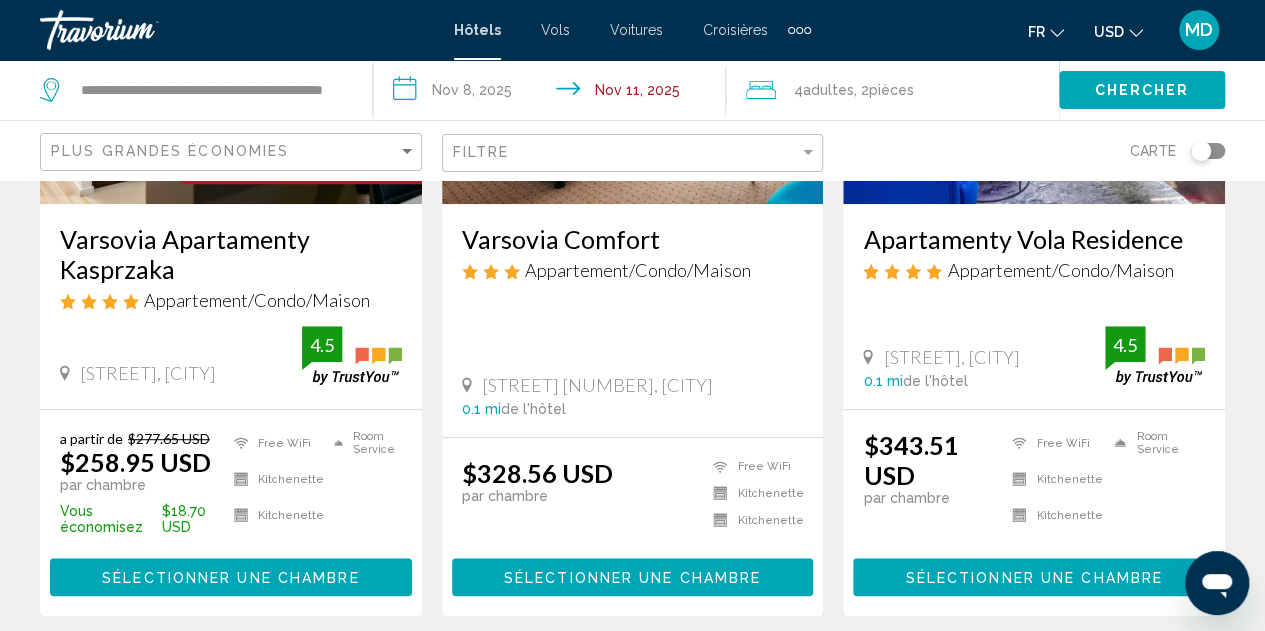 click on ", 2  Chambre pièces" 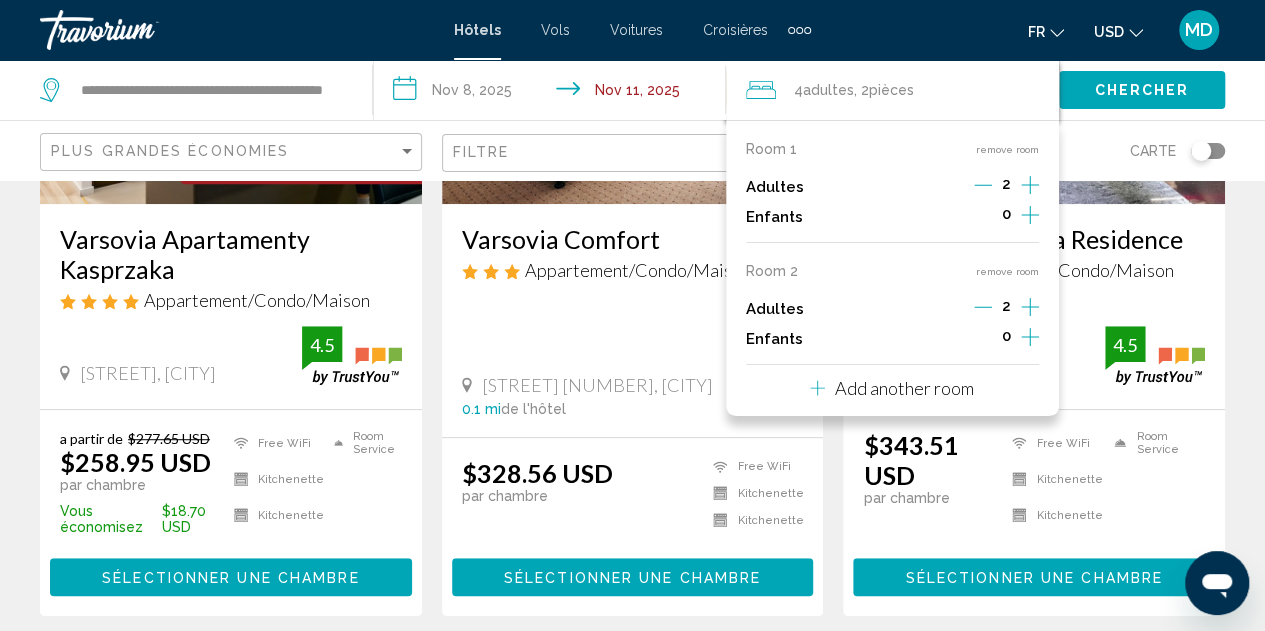 click 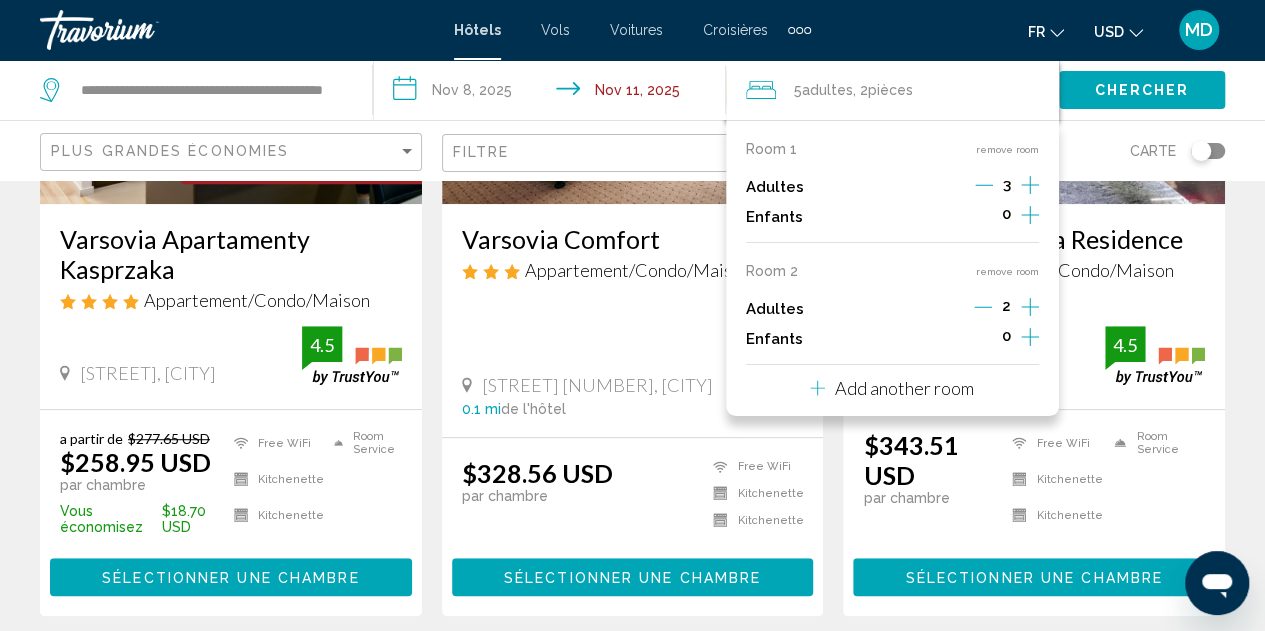 click 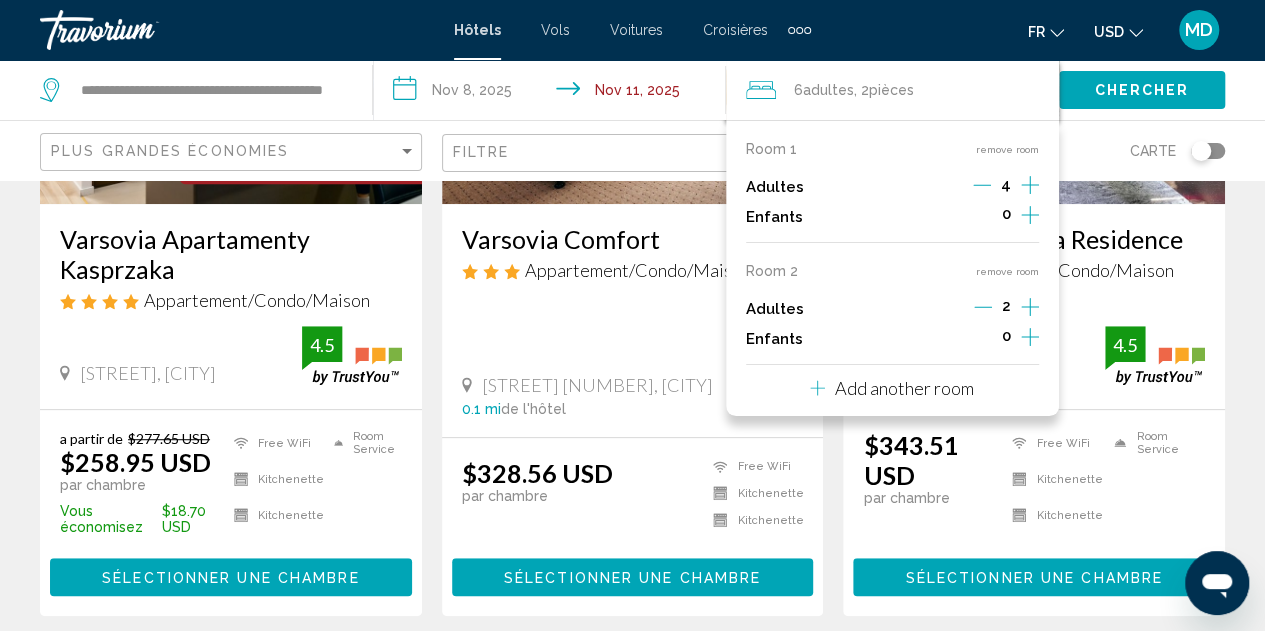 click 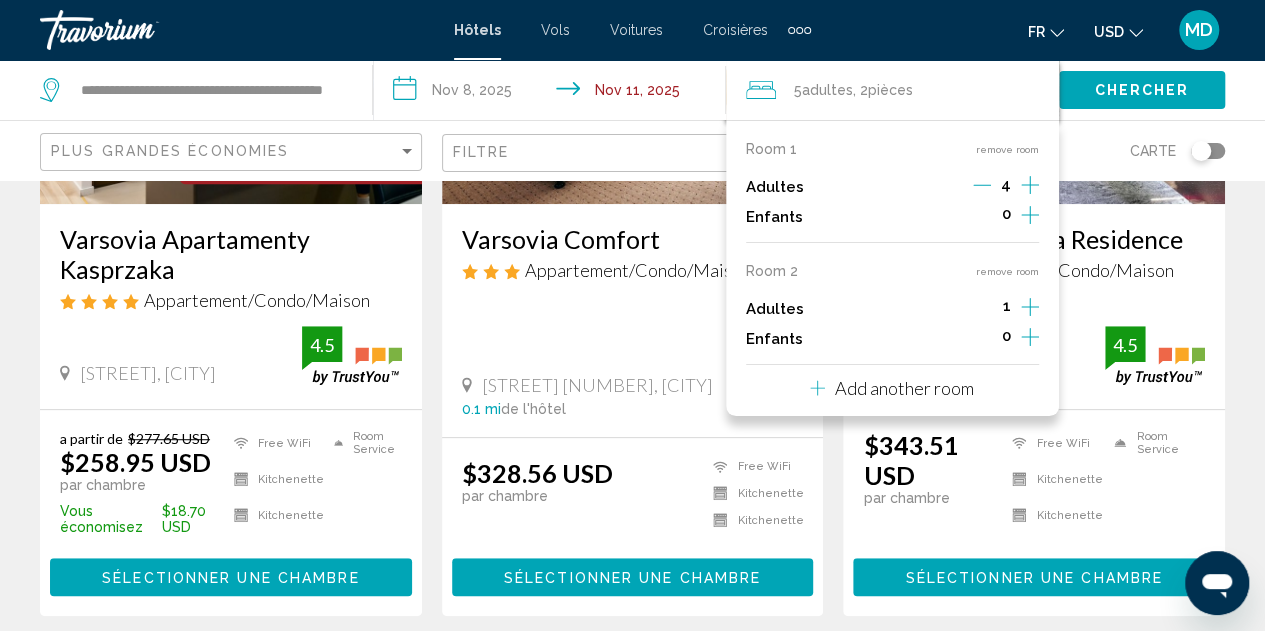 click on "Adultes
1" at bounding box center (892, 309) 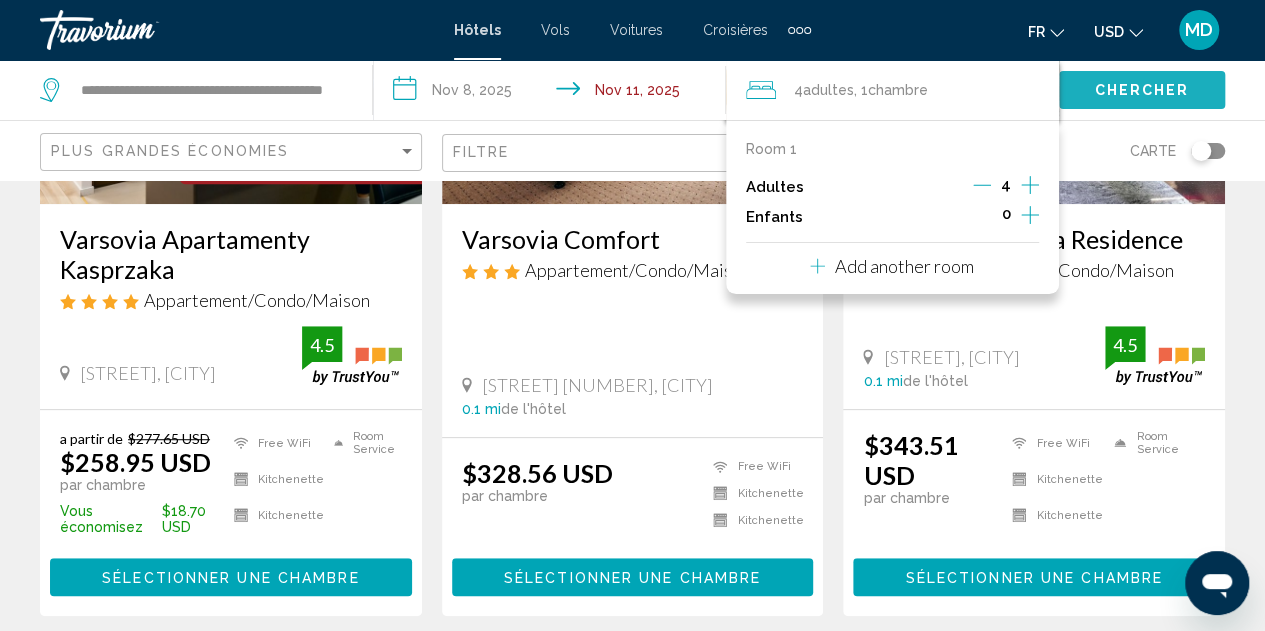 click on "Chercher" 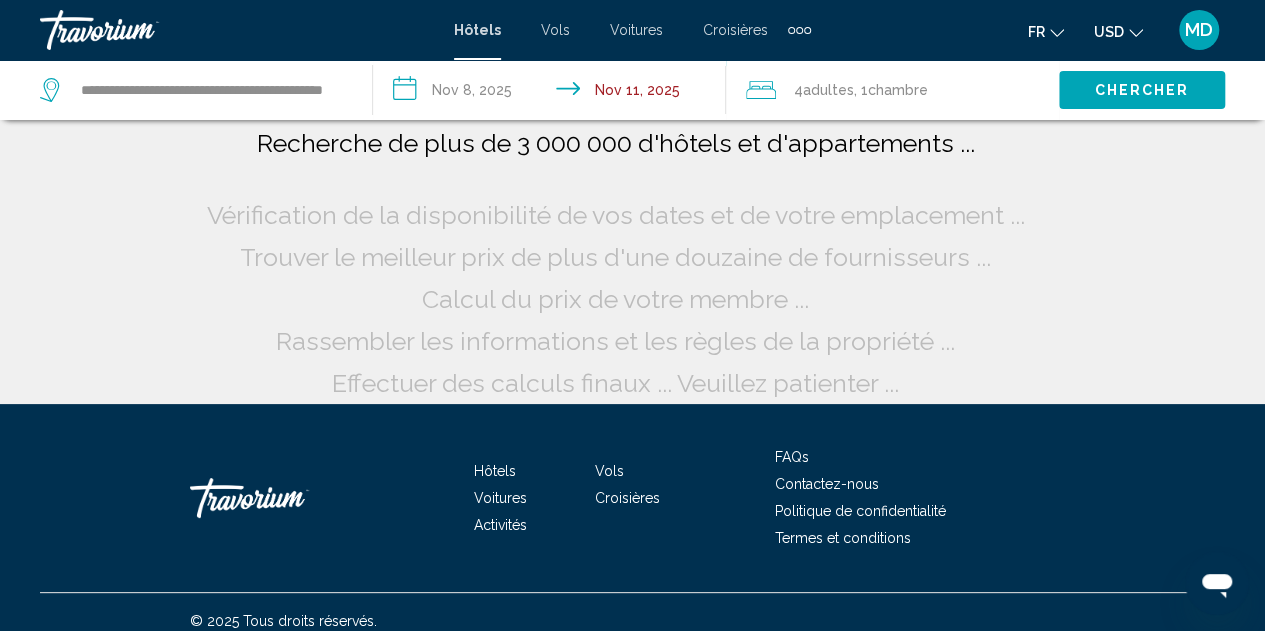 scroll, scrollTop: 0, scrollLeft: 0, axis: both 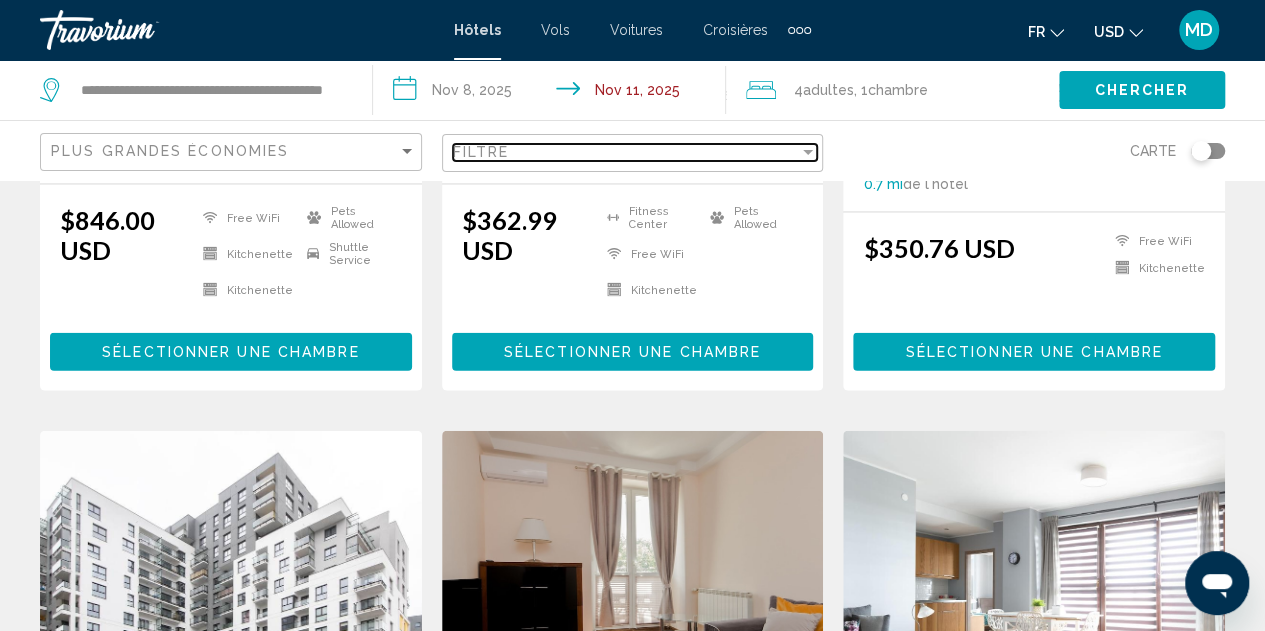 click on "Filtre" at bounding box center [481, 152] 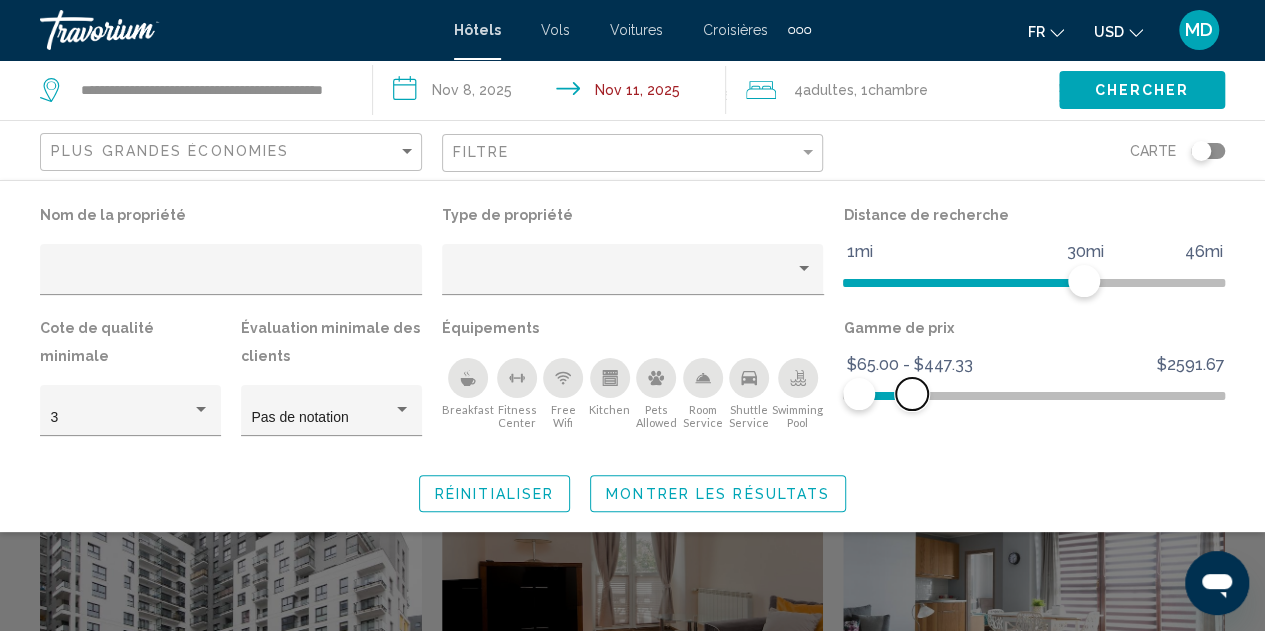 drag, startPoint x: 1206, startPoint y: 397, endPoint x: 912, endPoint y: 409, distance: 294.24478 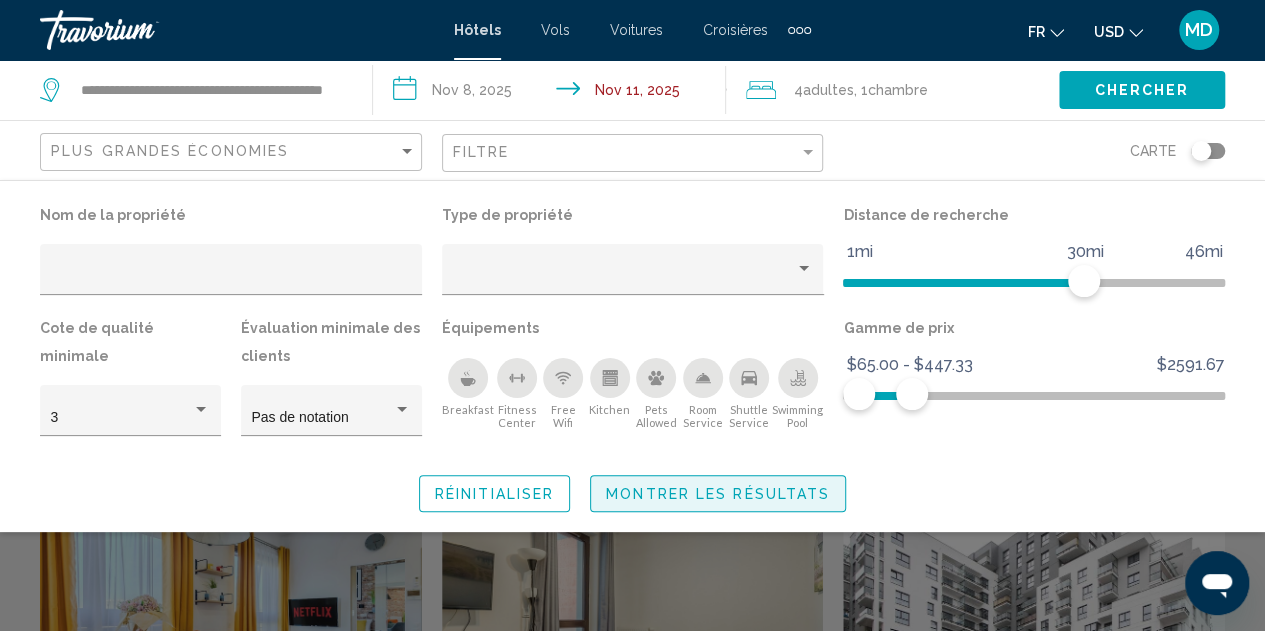 click on "Montrer les résultats" 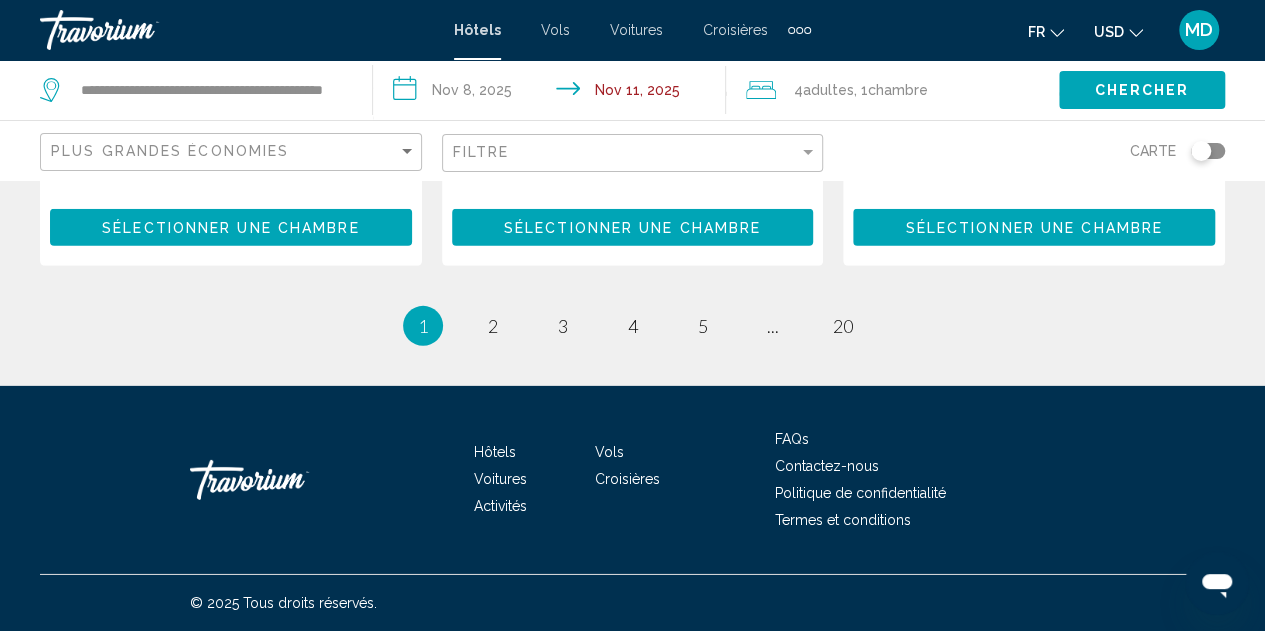 scroll, scrollTop: 2958, scrollLeft: 0, axis: vertical 